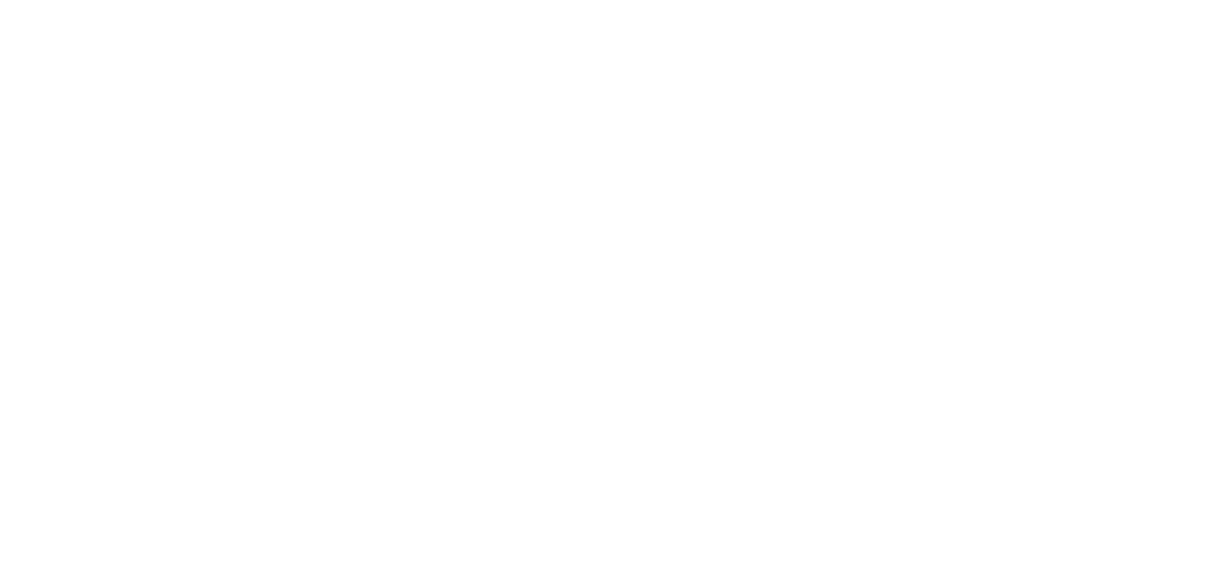 scroll, scrollTop: 0, scrollLeft: 0, axis: both 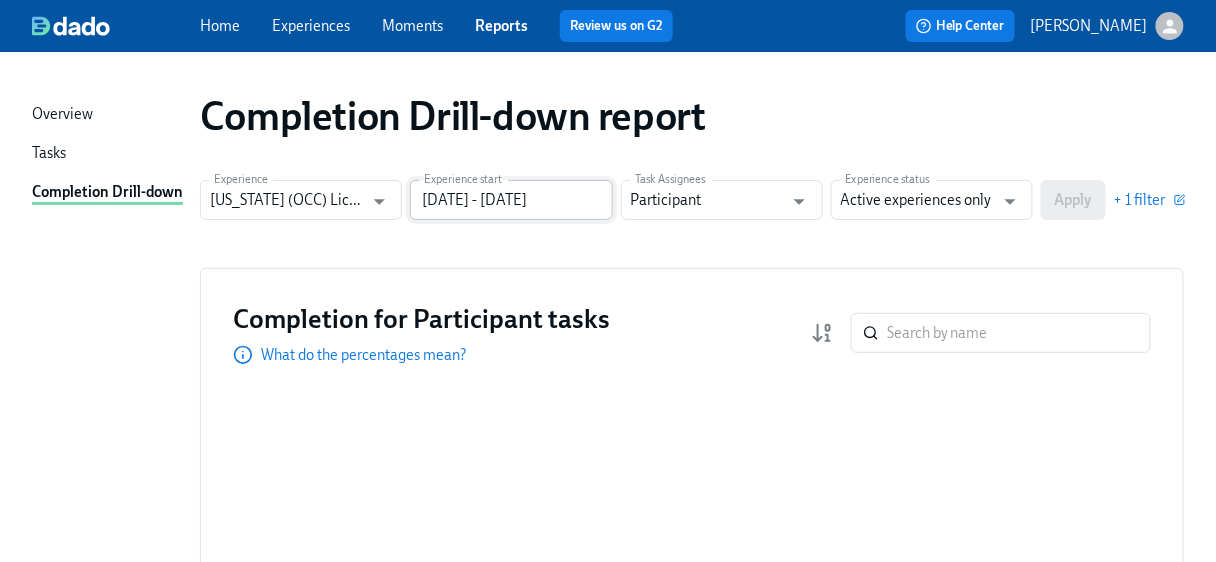 click on "[DATE] - [DATE]" at bounding box center [511, 200] 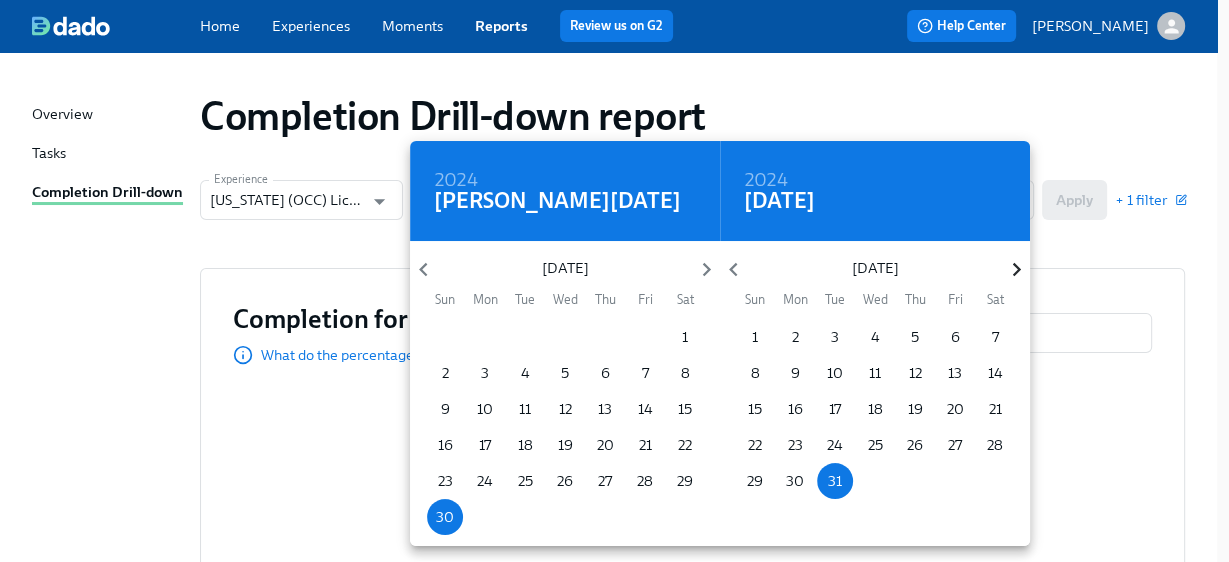click 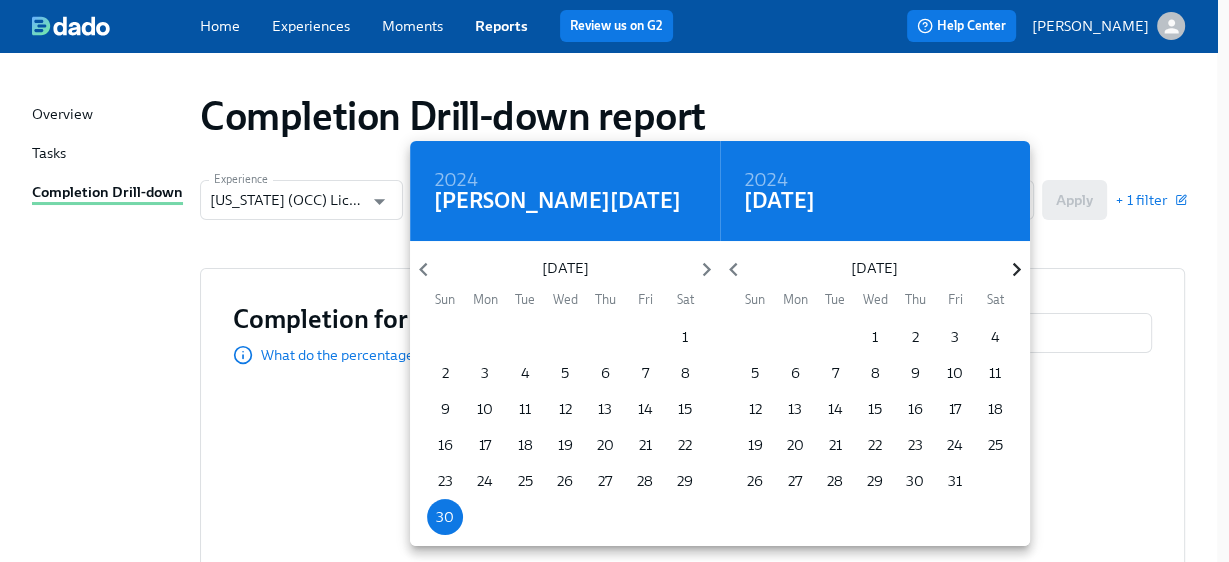 click 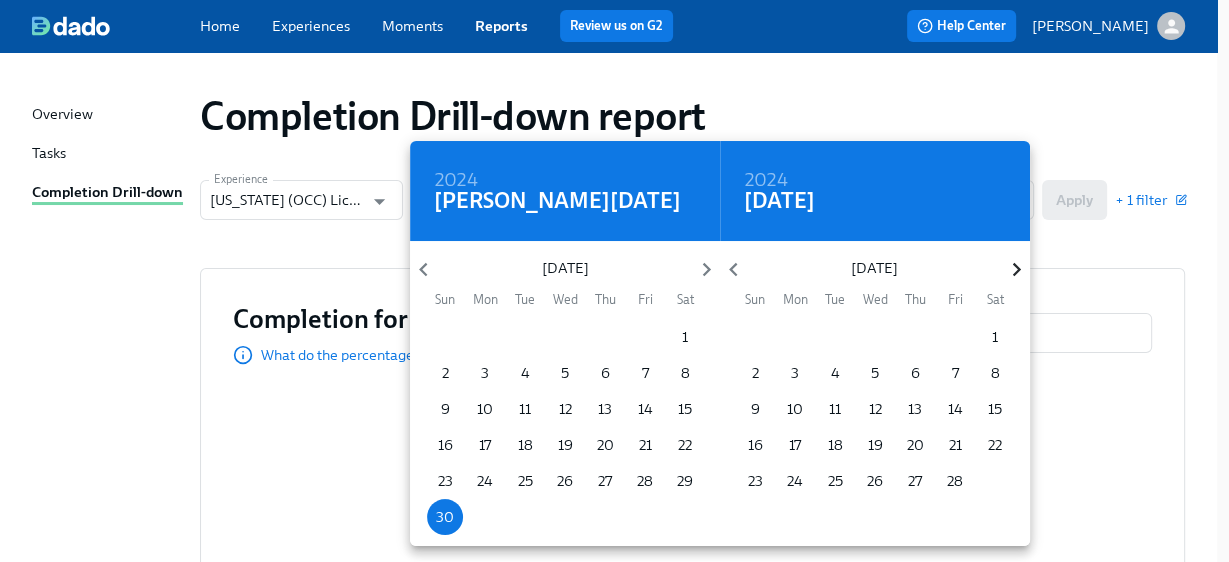 click 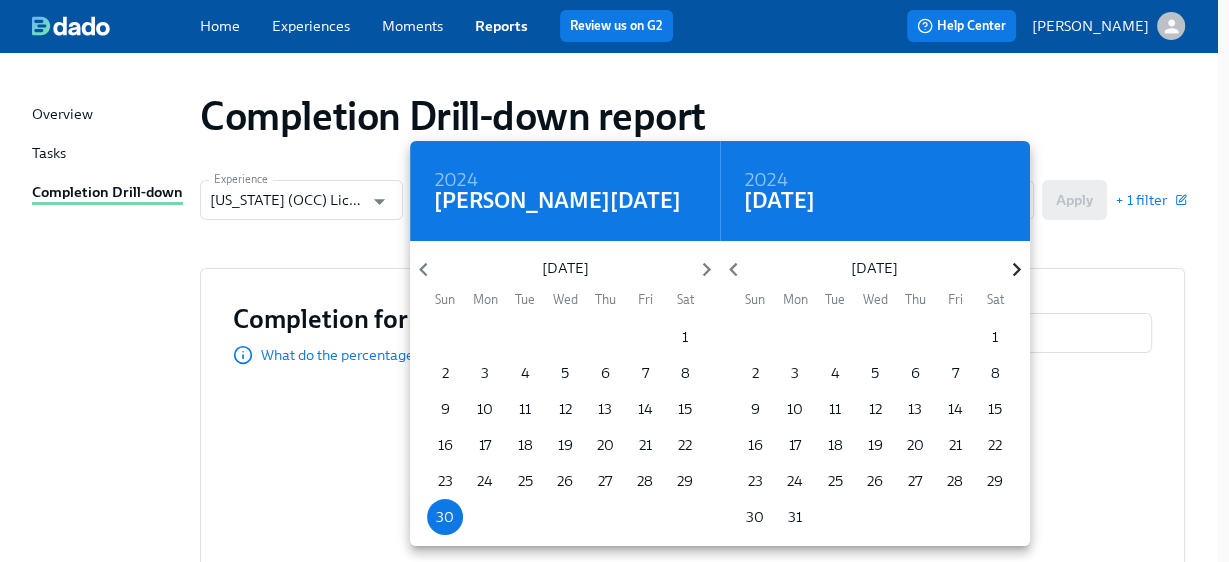 click 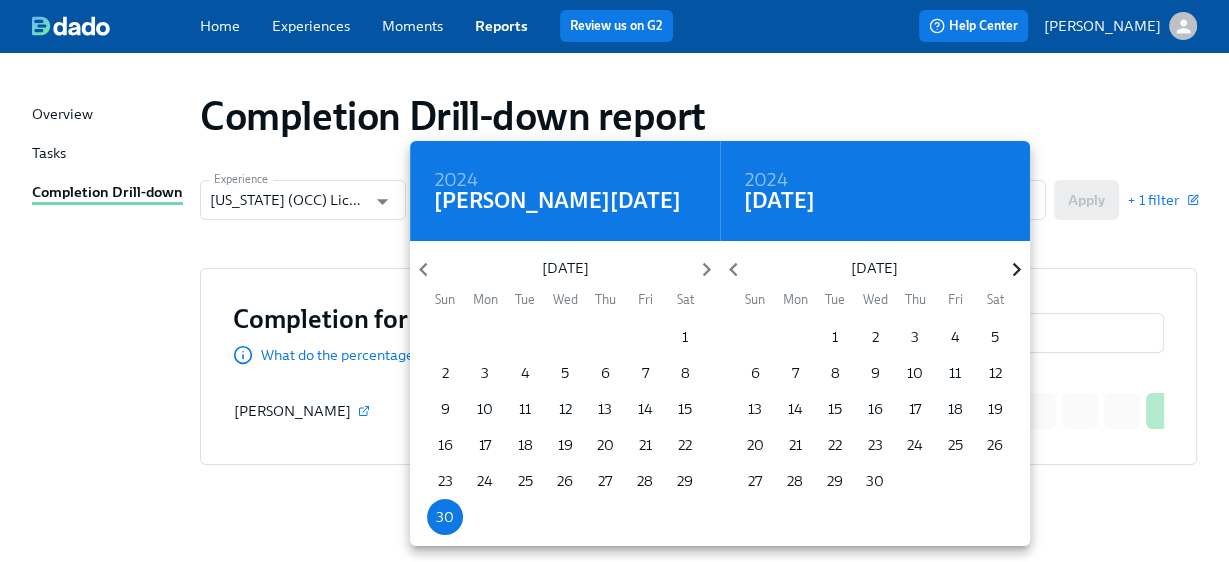 click 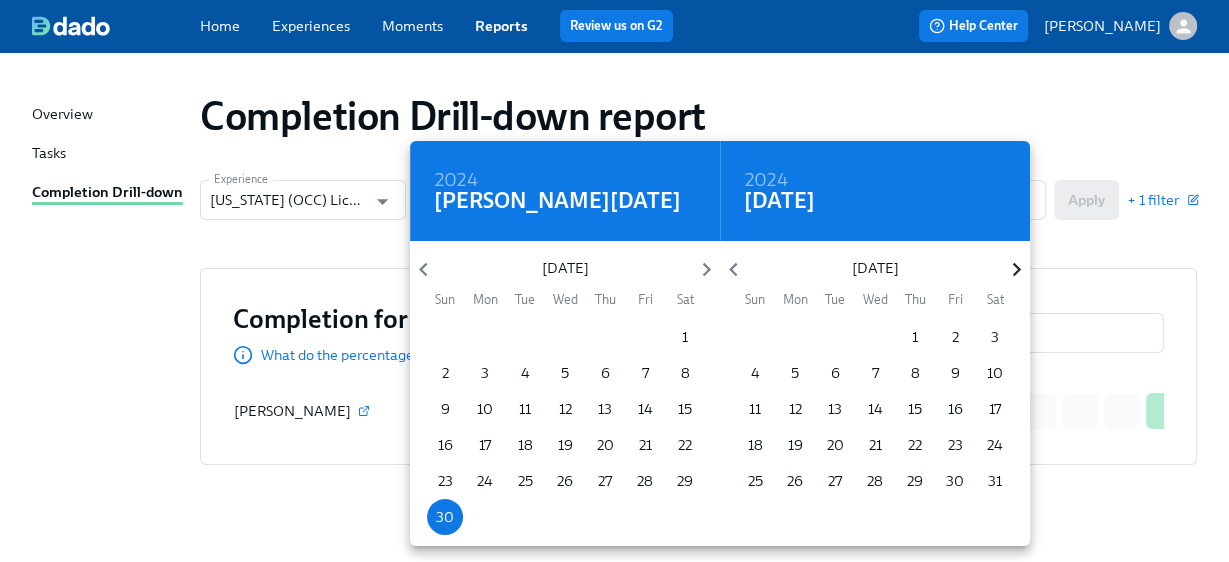 click 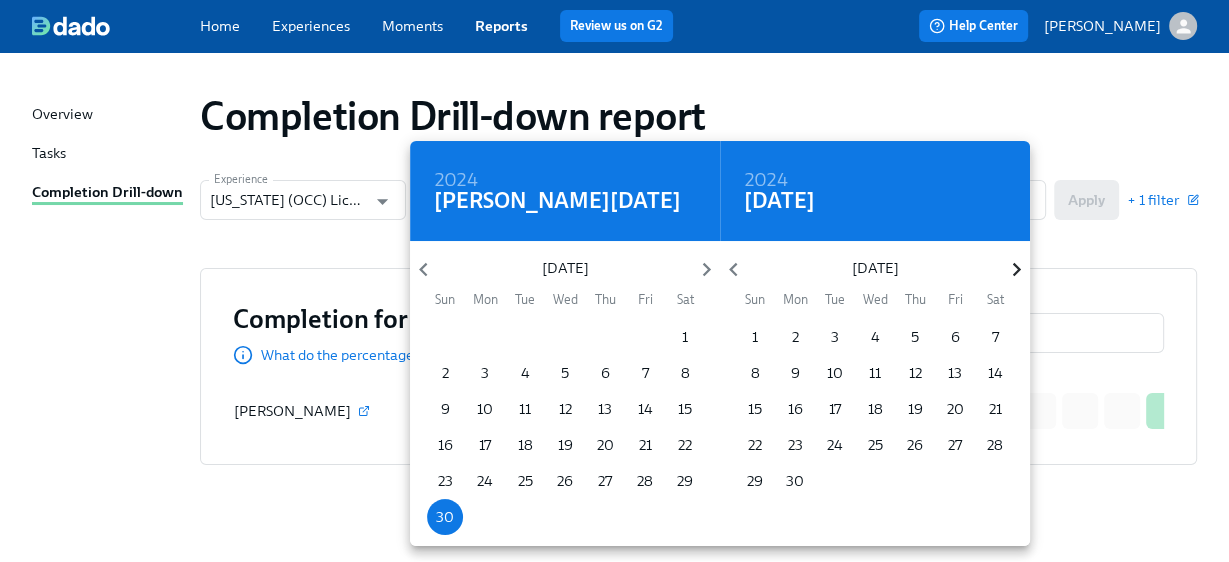 click 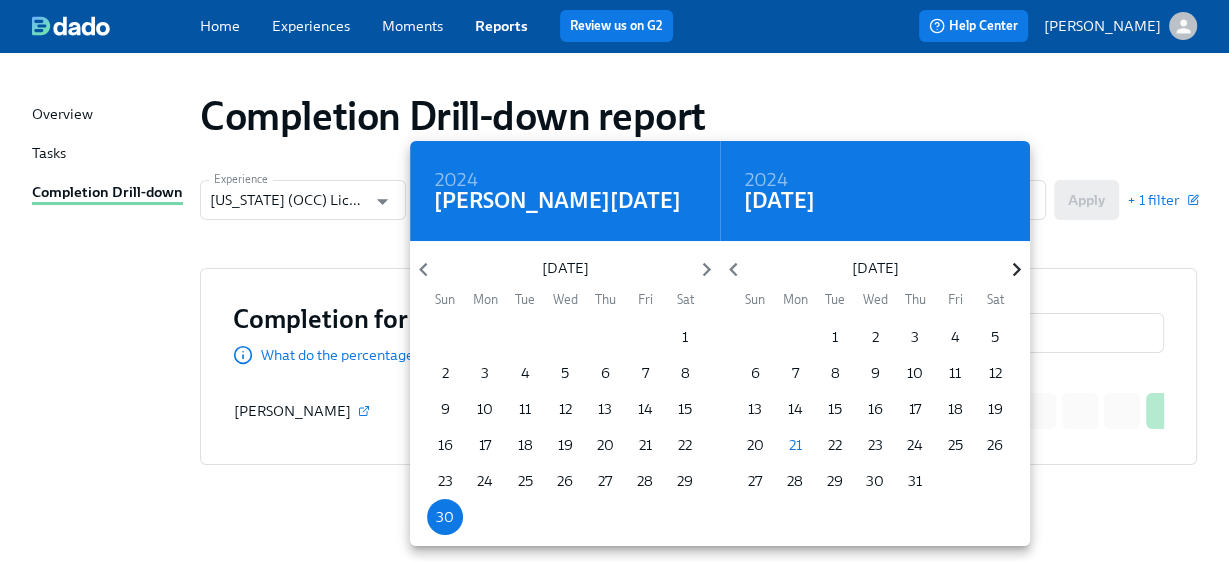click 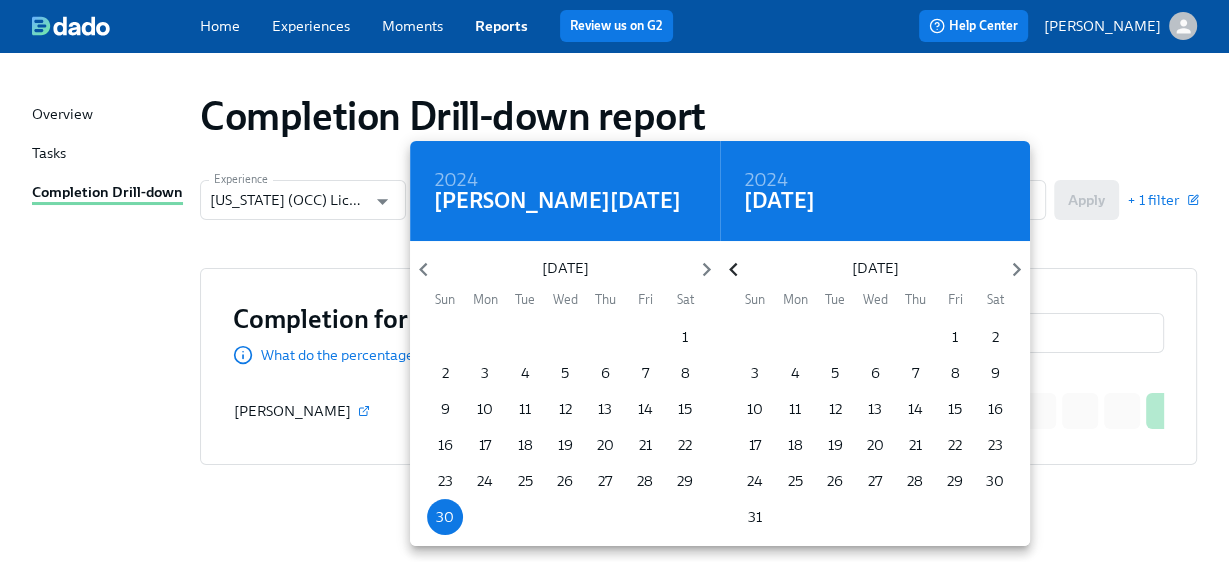 click 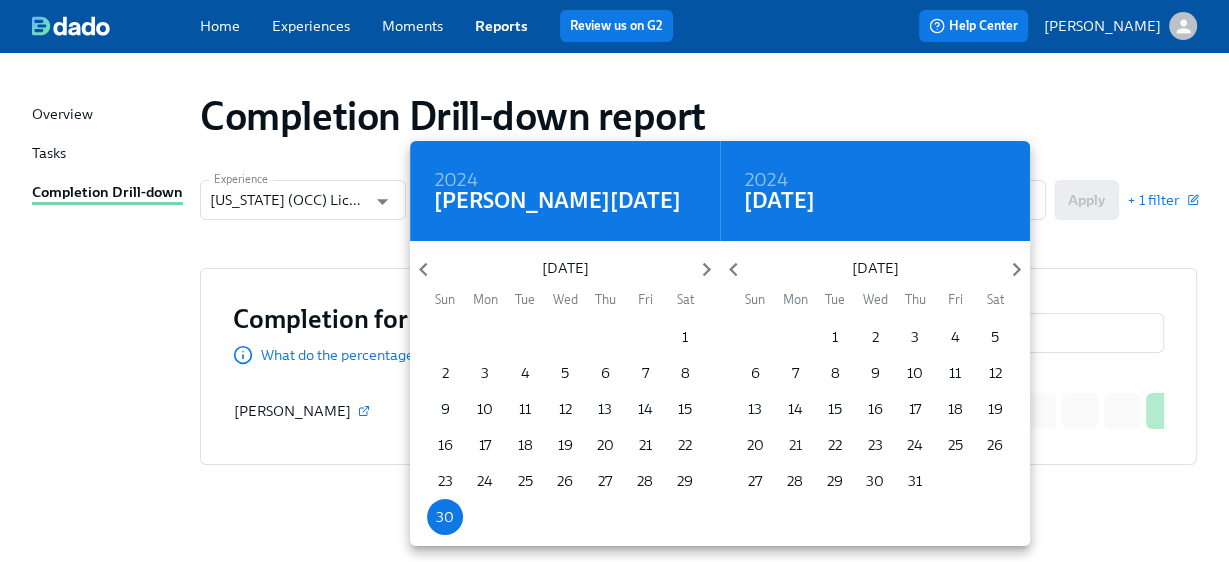 click on "21" at bounding box center [795, 445] 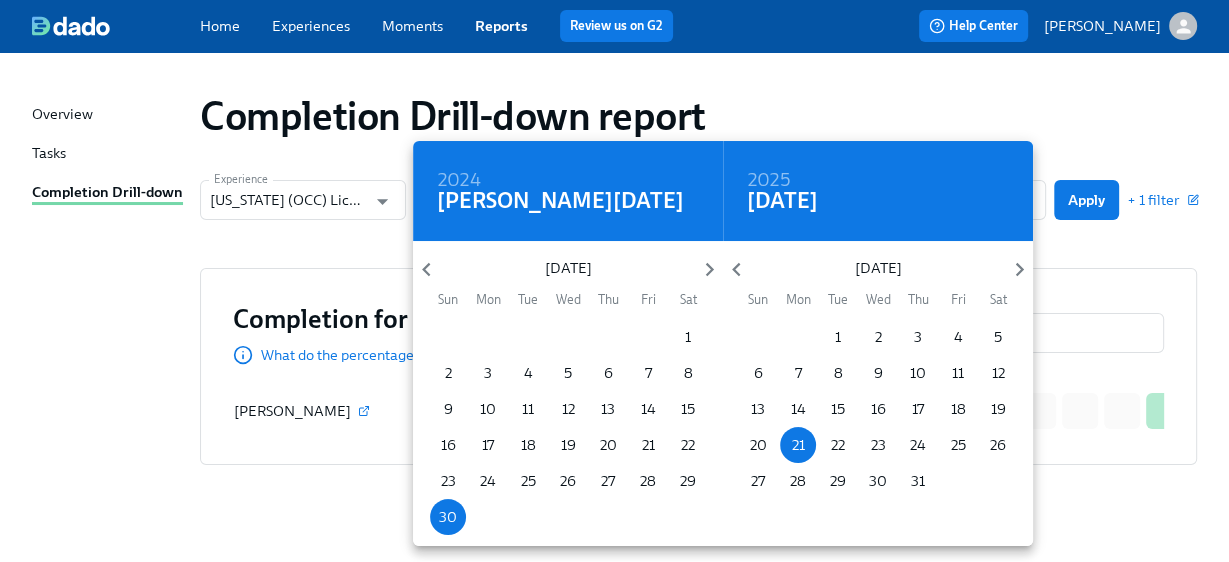 click at bounding box center (614, 281) 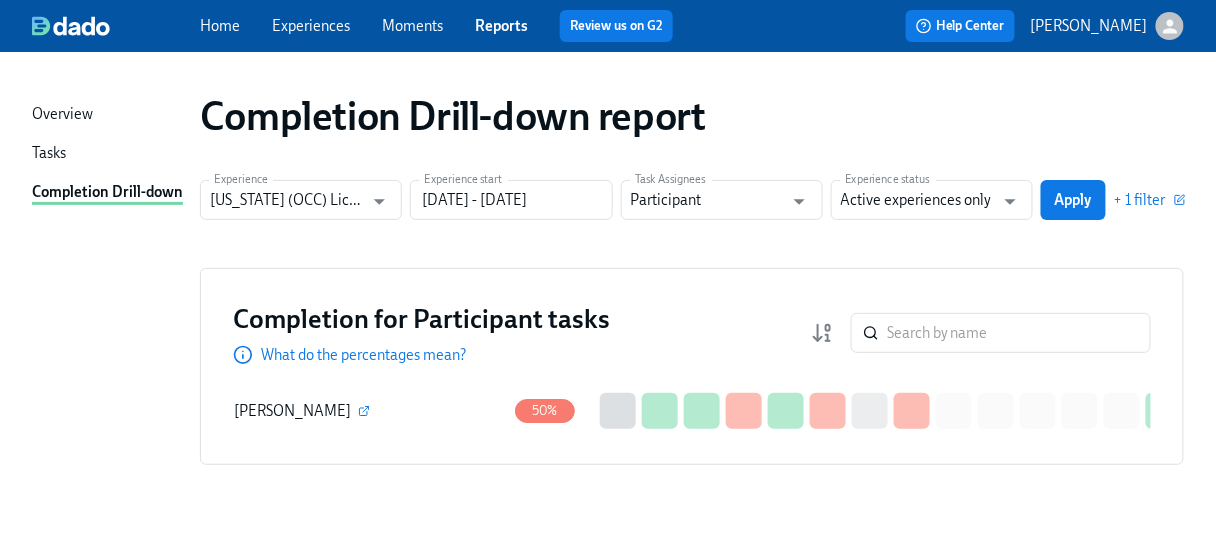 click on "Apply" at bounding box center [1073, 200] 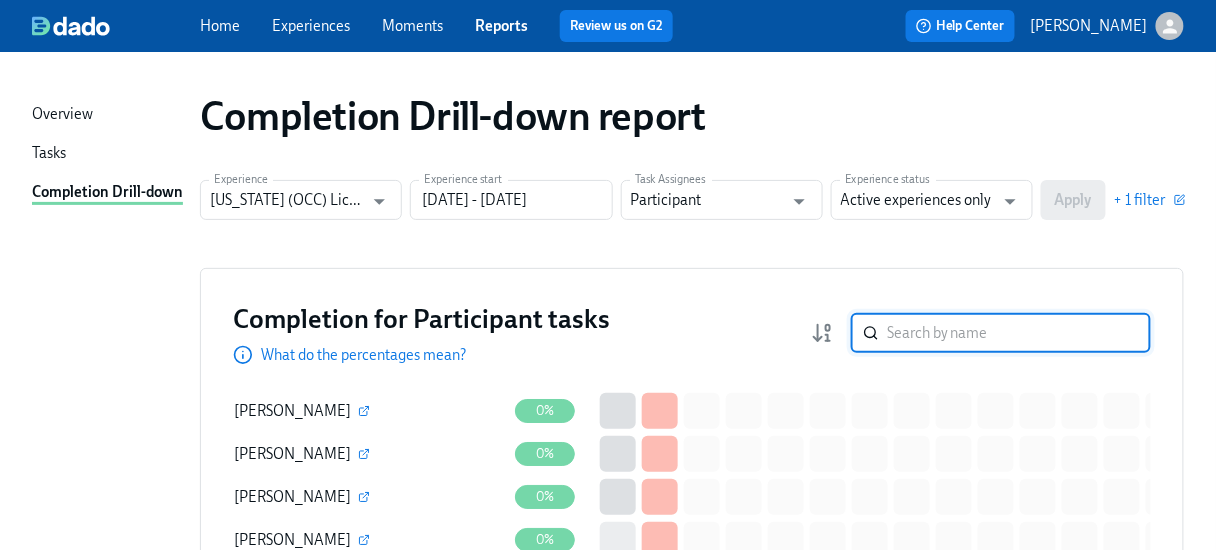 click at bounding box center [1019, 333] 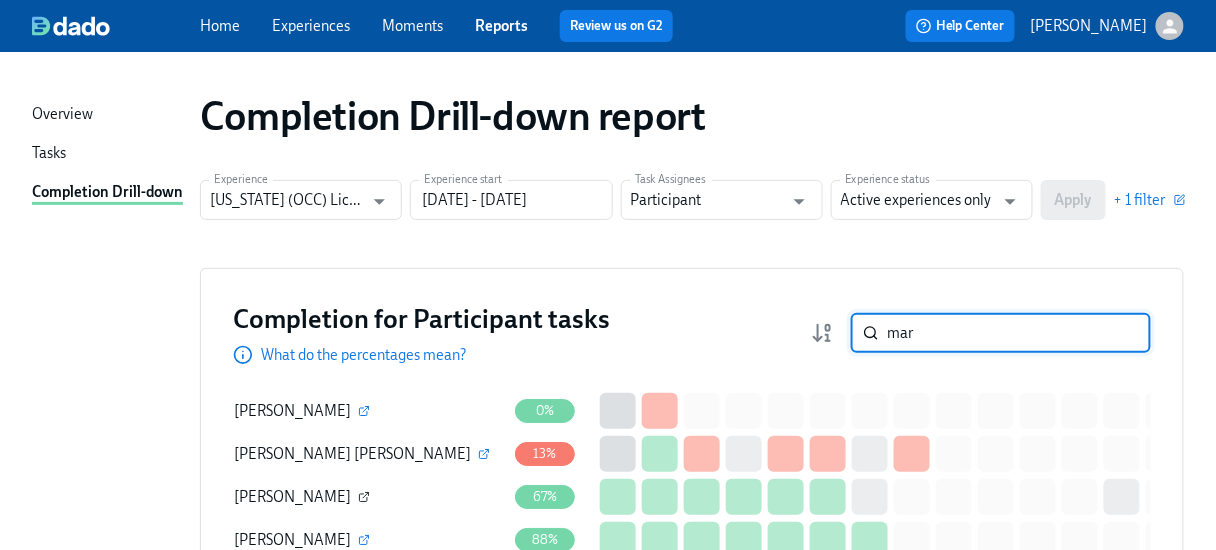type on "mar" 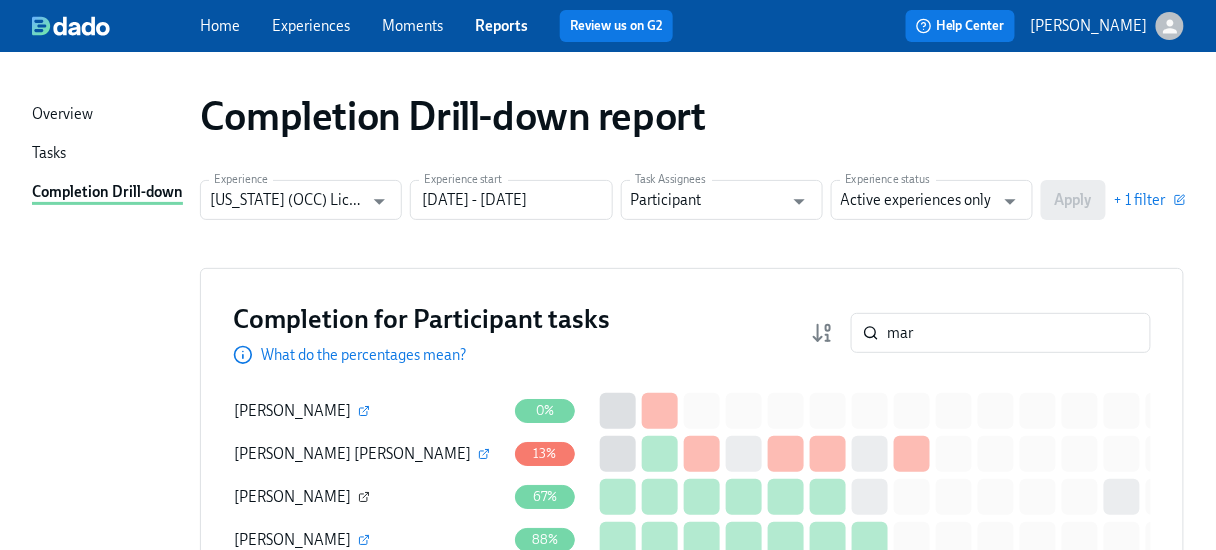 click 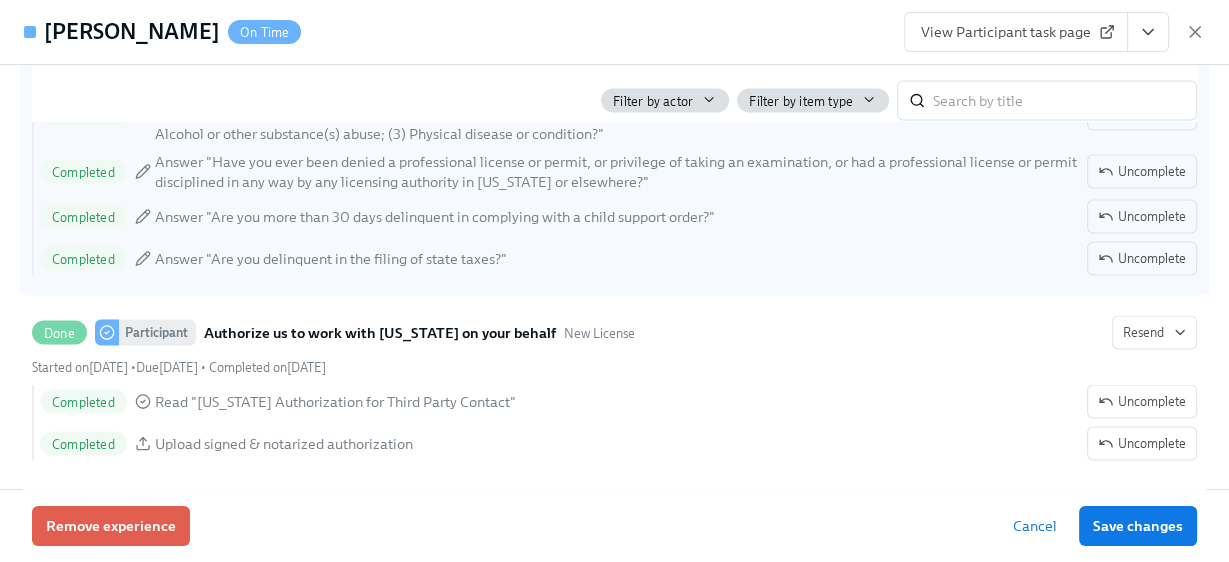 scroll, scrollTop: 3840, scrollLeft: 0, axis: vertical 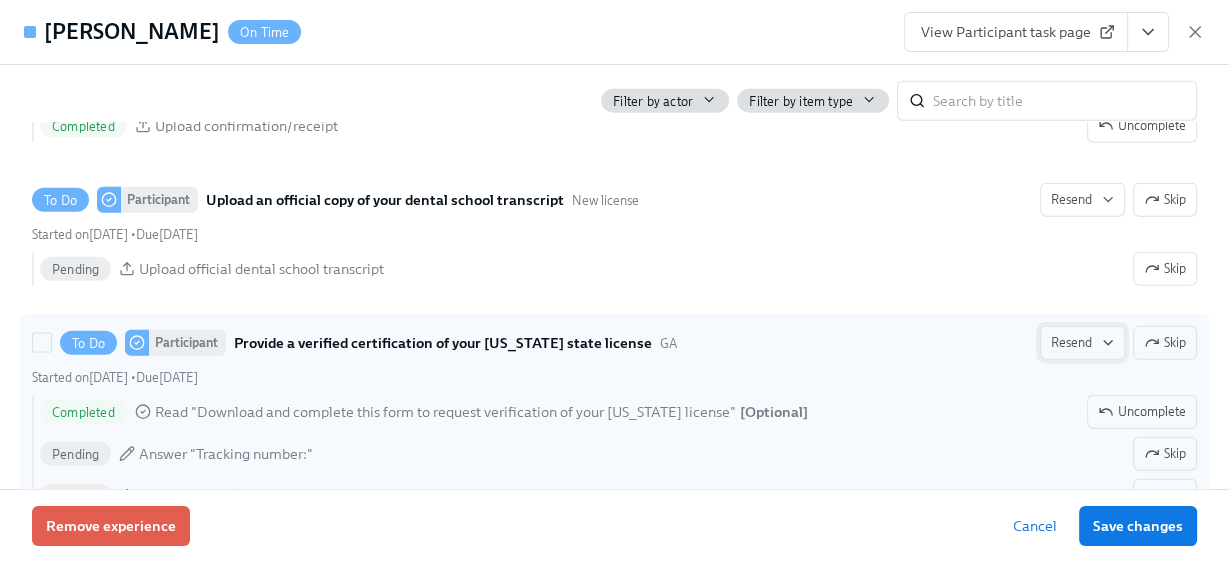 type on "[PERSON_NAME]" 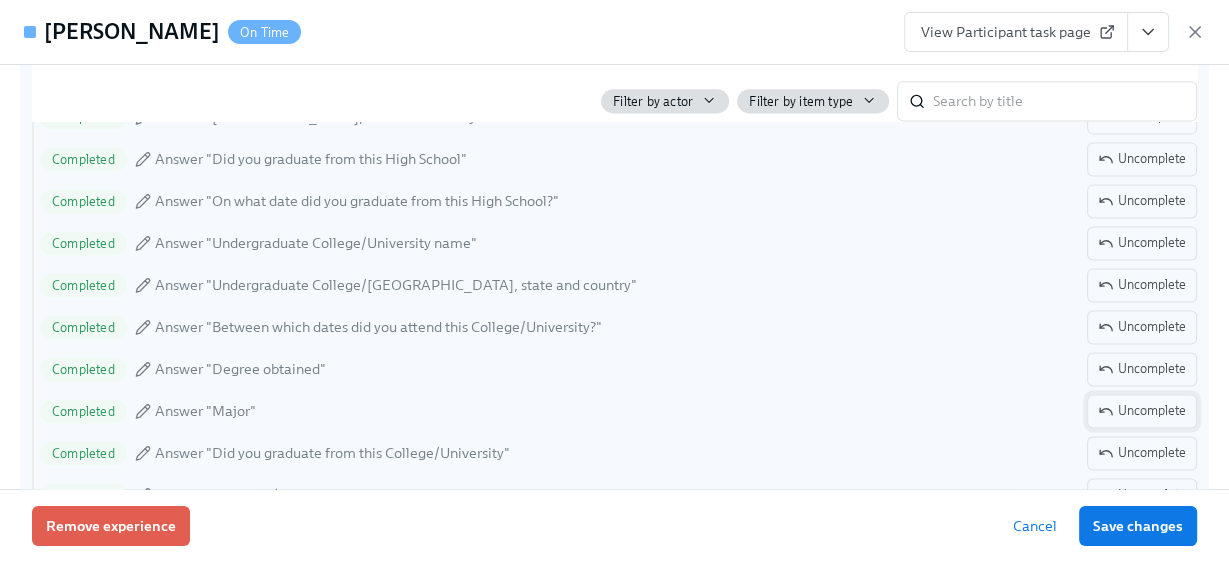 scroll, scrollTop: 2272, scrollLeft: 0, axis: vertical 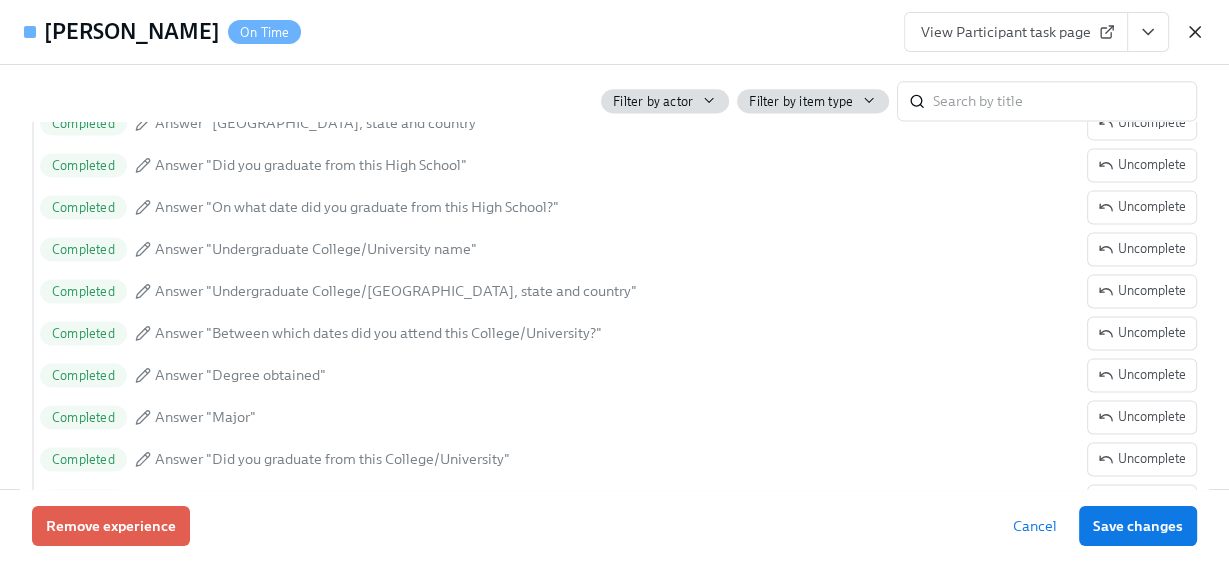 click 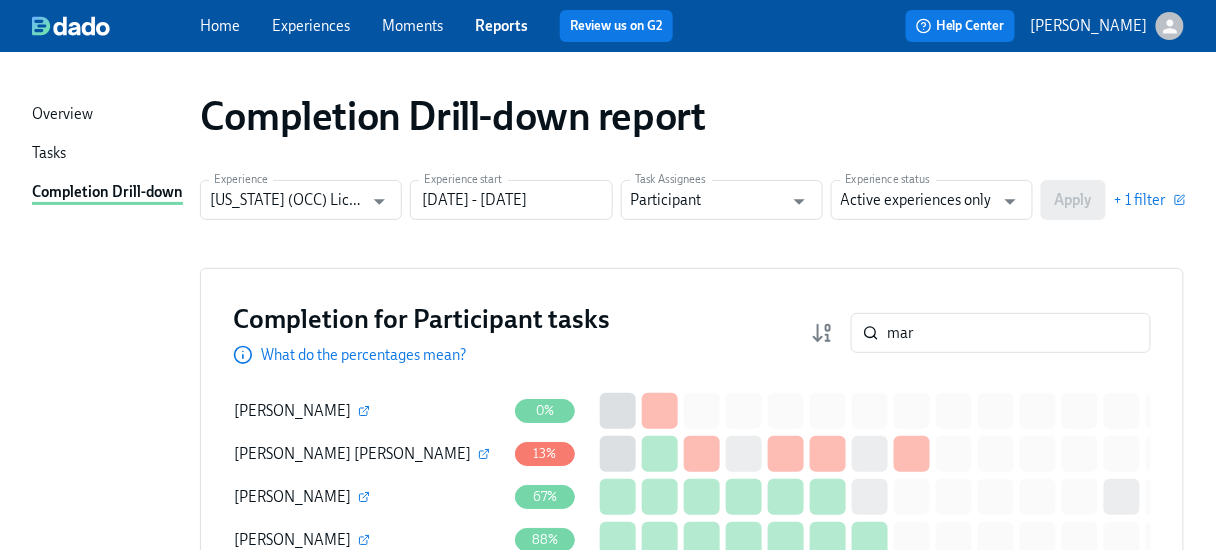 type 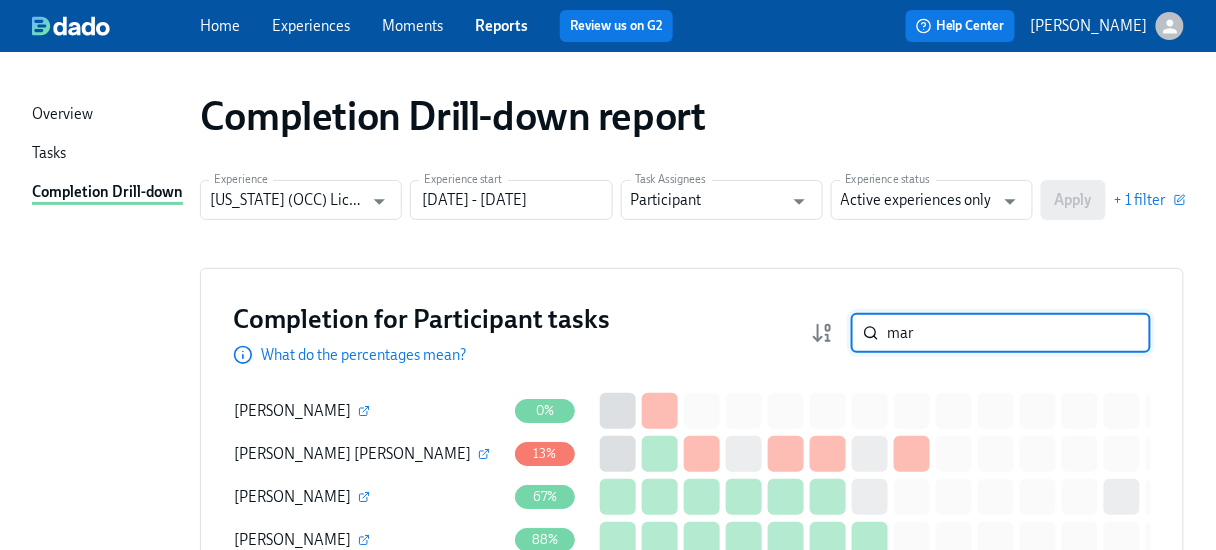 drag, startPoint x: 944, startPoint y: 341, endPoint x: 819, endPoint y: 339, distance: 125.016 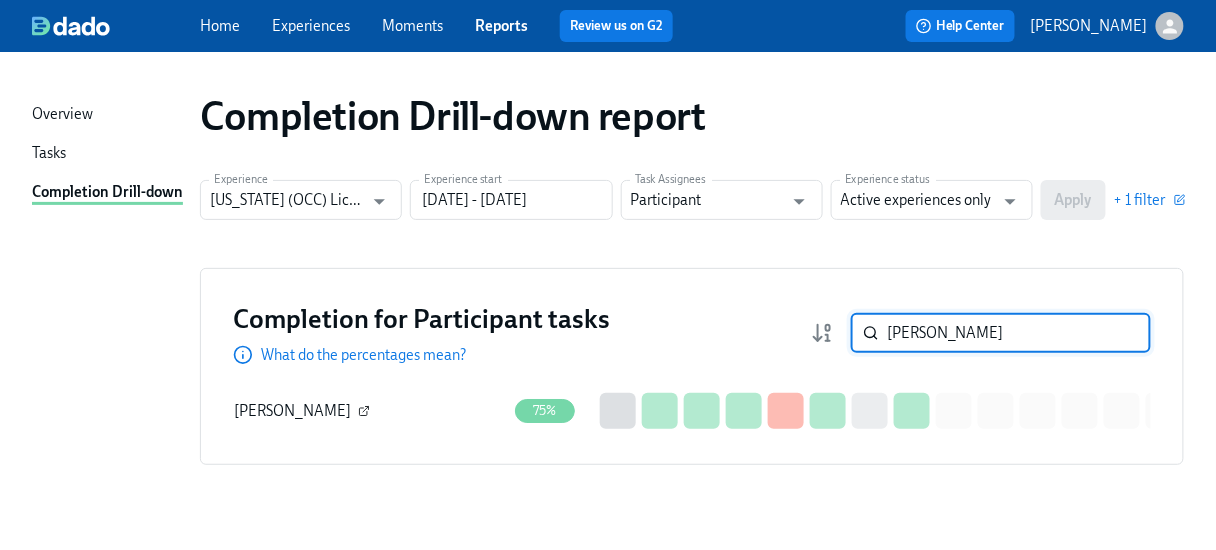 type on "[PERSON_NAME]" 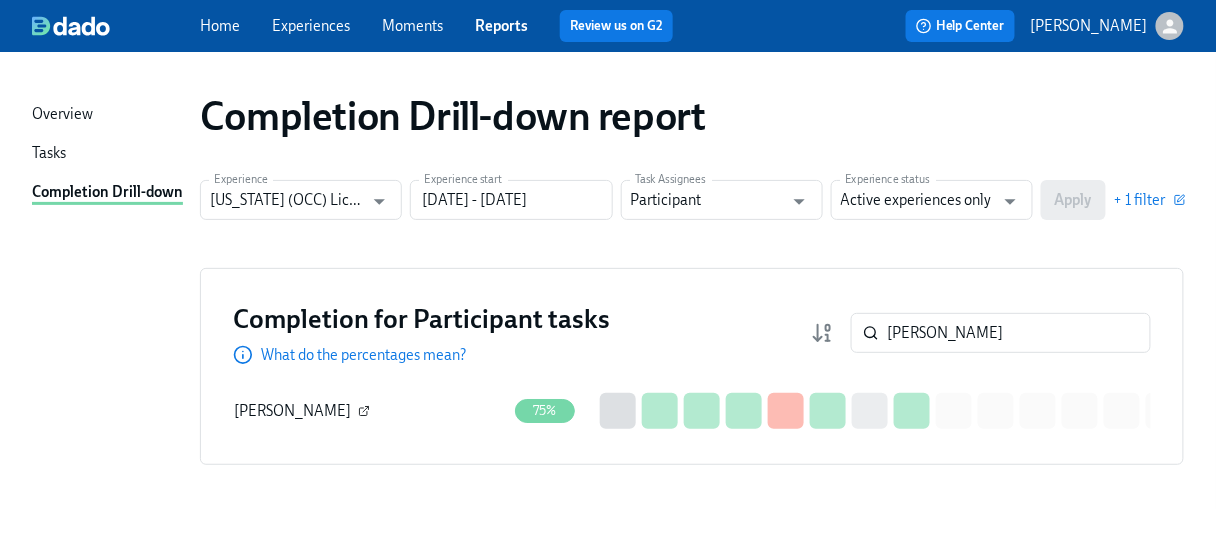 click at bounding box center [364, 411] 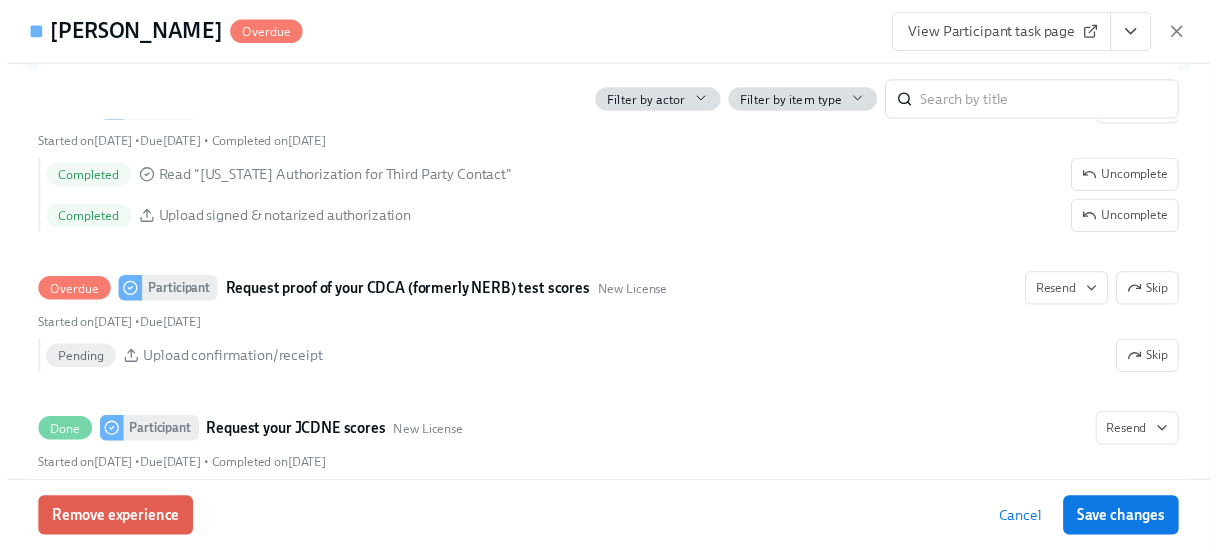 scroll, scrollTop: 3120, scrollLeft: 0, axis: vertical 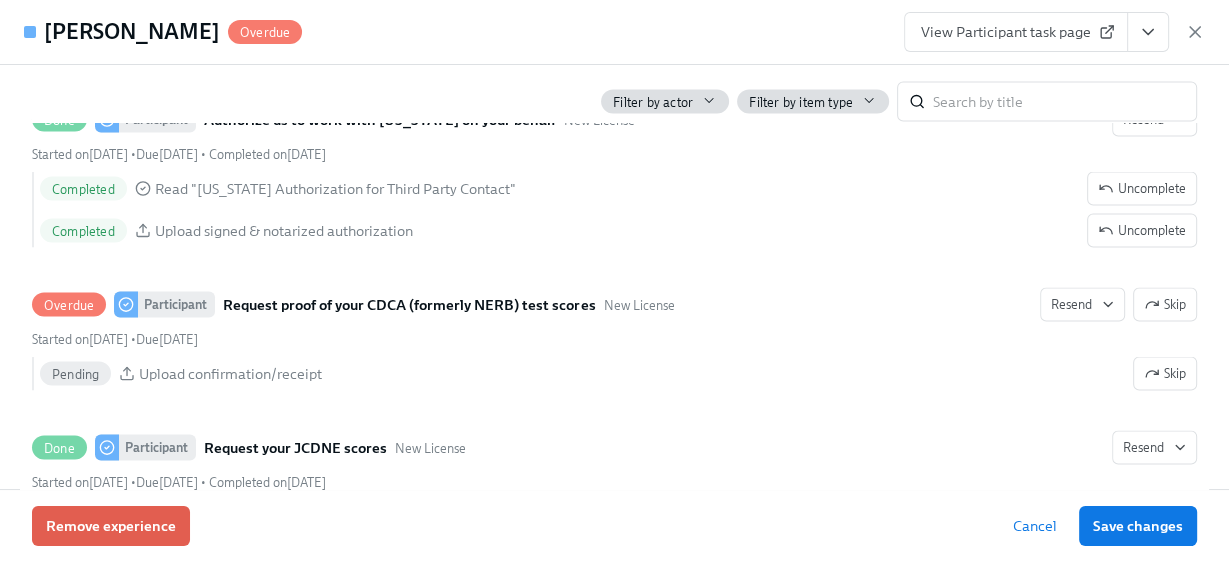 click on "View Participant task page" at bounding box center [1016, 32] 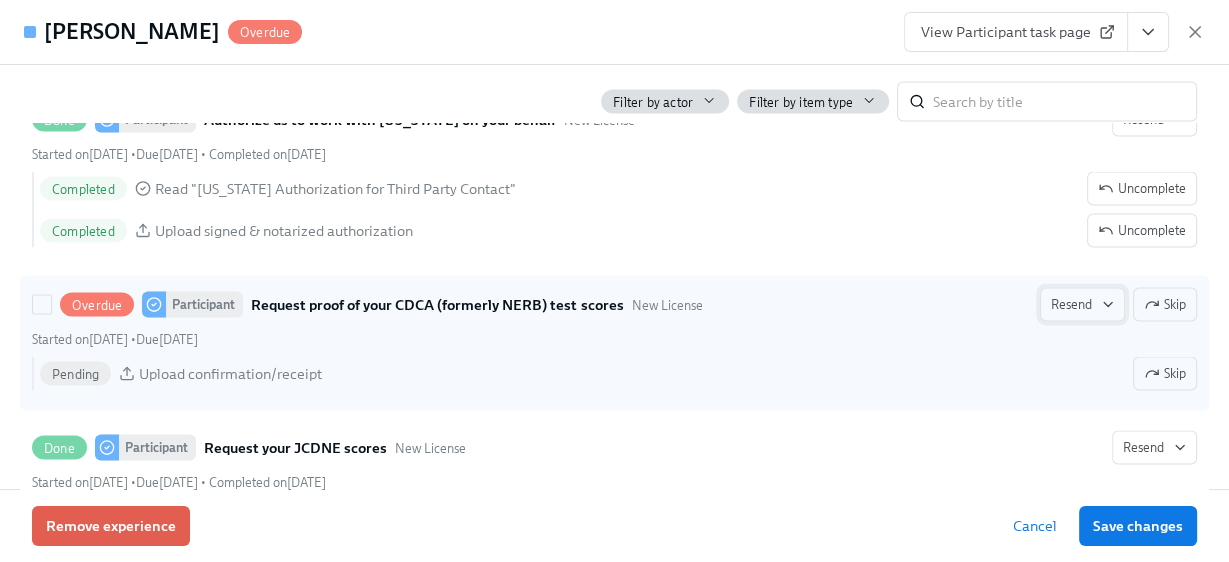 click on "Resend" at bounding box center [1082, 304] 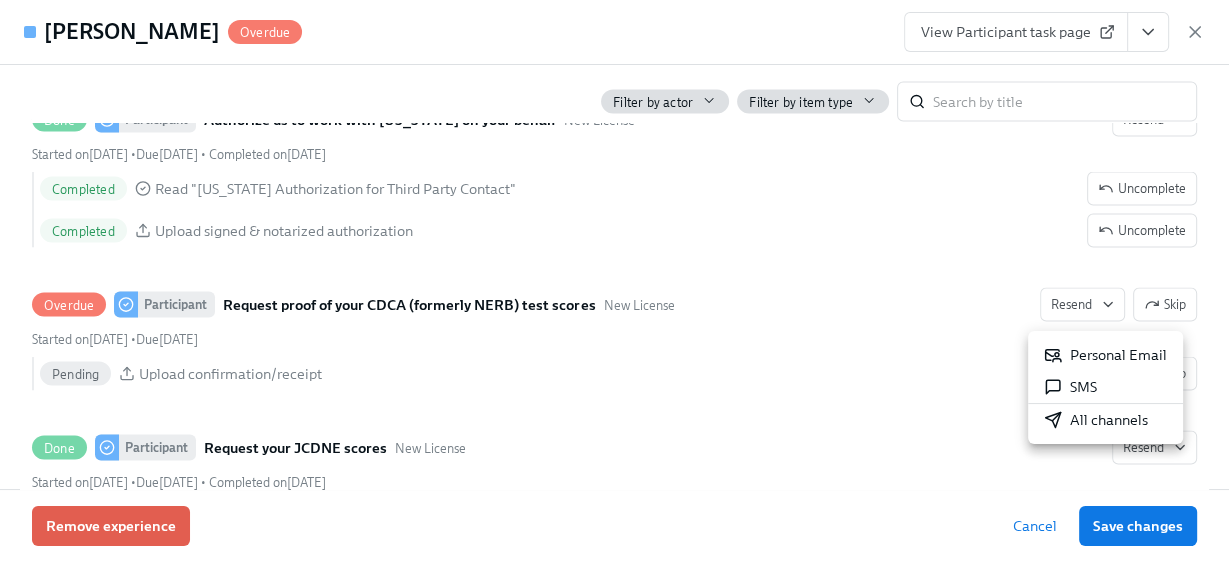 click on "Personal Email" at bounding box center [1105, 355] 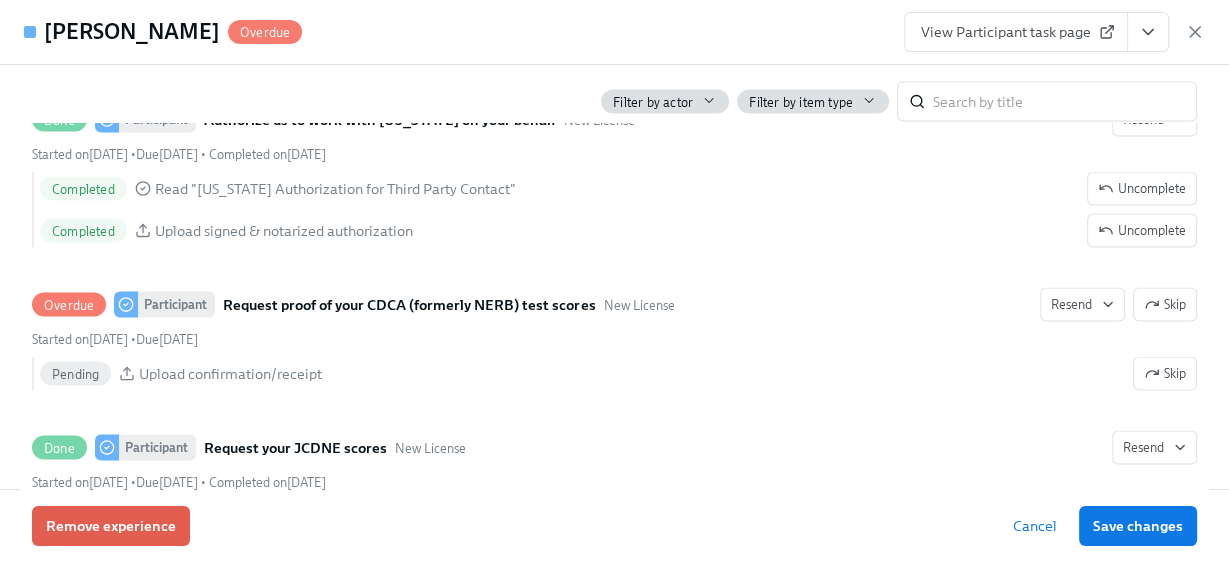 drag, startPoint x: 1191, startPoint y: 28, endPoint x: 1124, endPoint y: 56, distance: 72.615425 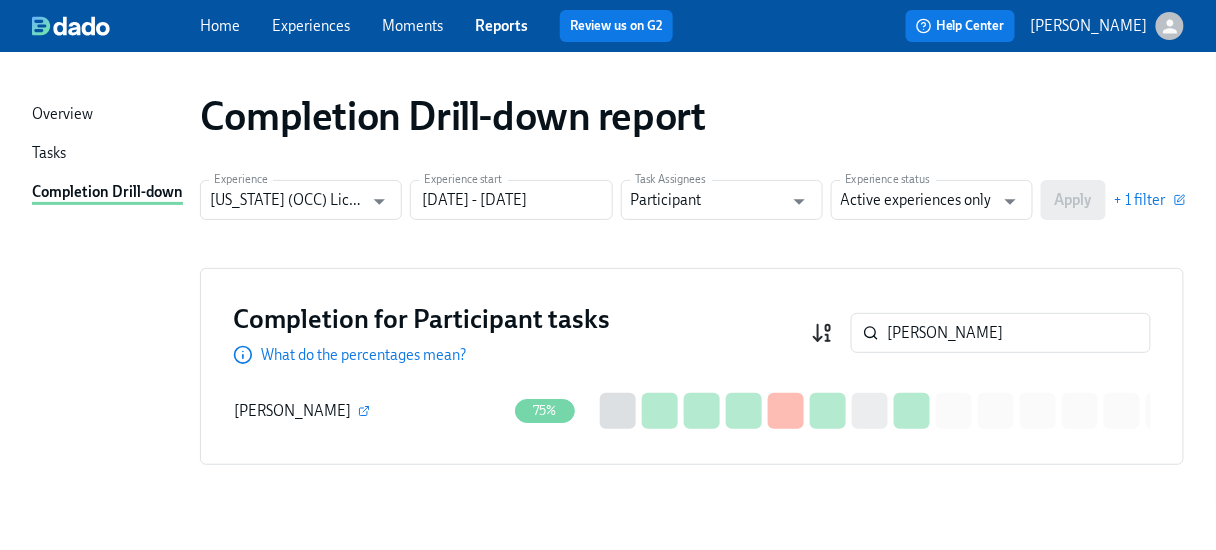 drag, startPoint x: 947, startPoint y: 332, endPoint x: 827, endPoint y: 337, distance: 120.10412 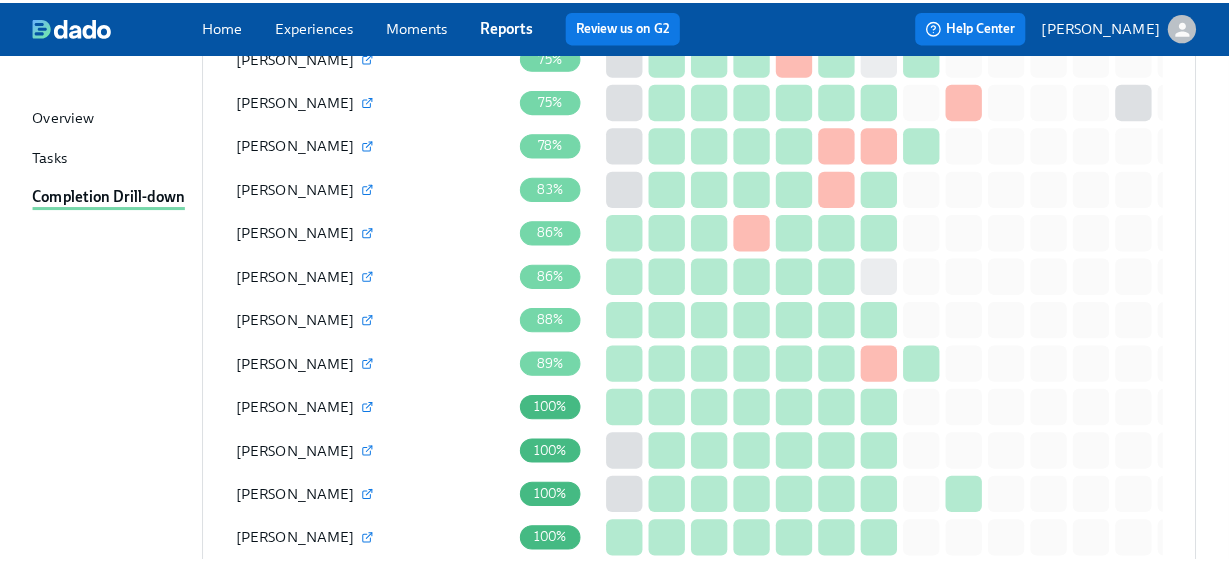 scroll, scrollTop: 2160, scrollLeft: 0, axis: vertical 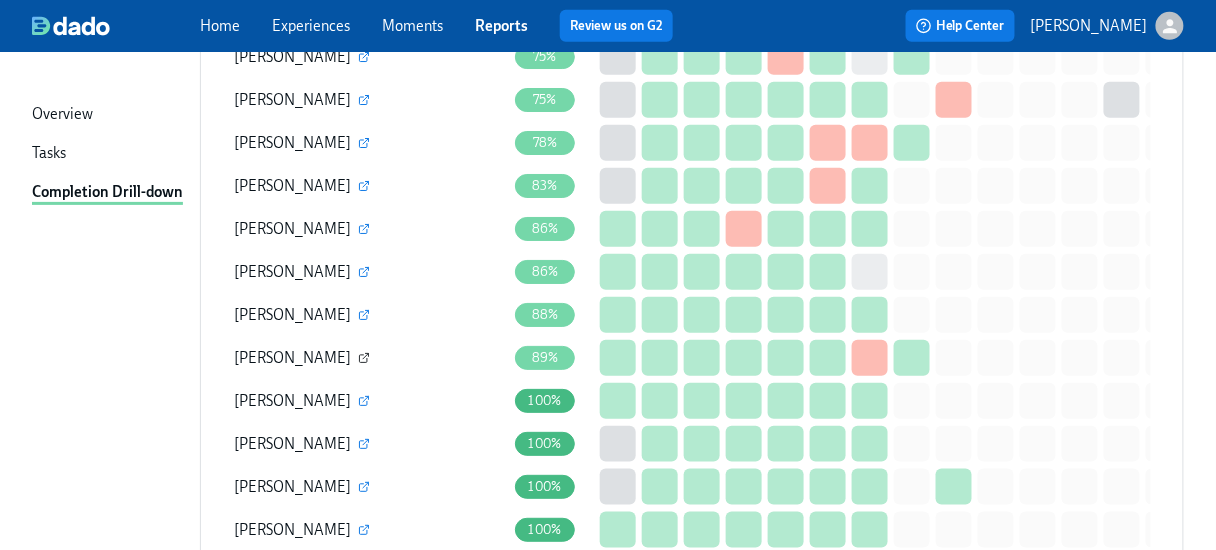 type 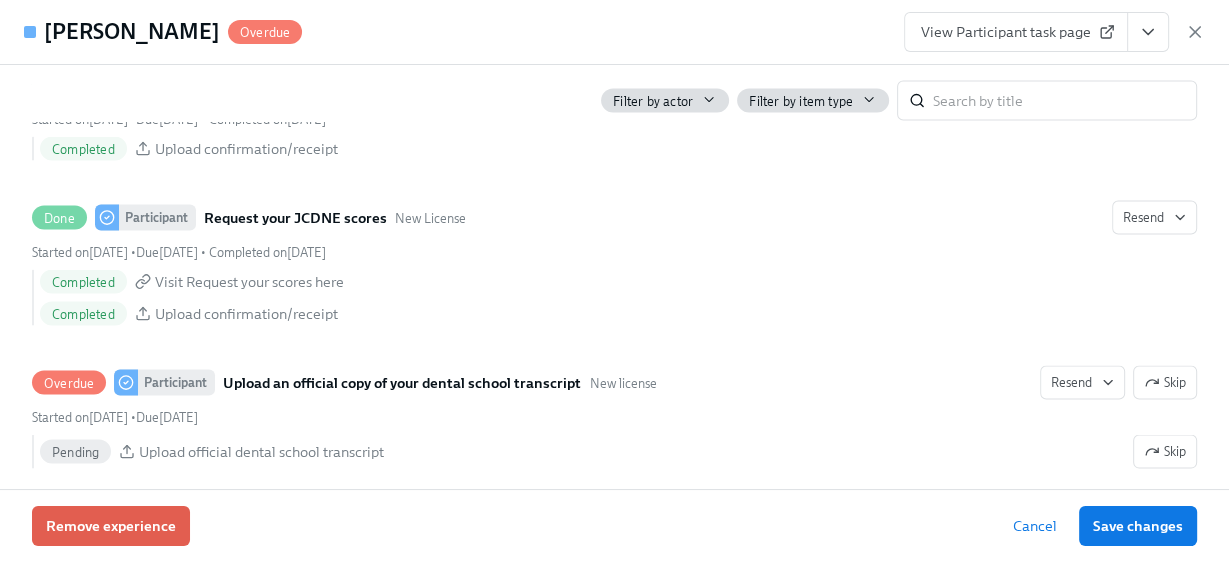 scroll, scrollTop: 3332, scrollLeft: 0, axis: vertical 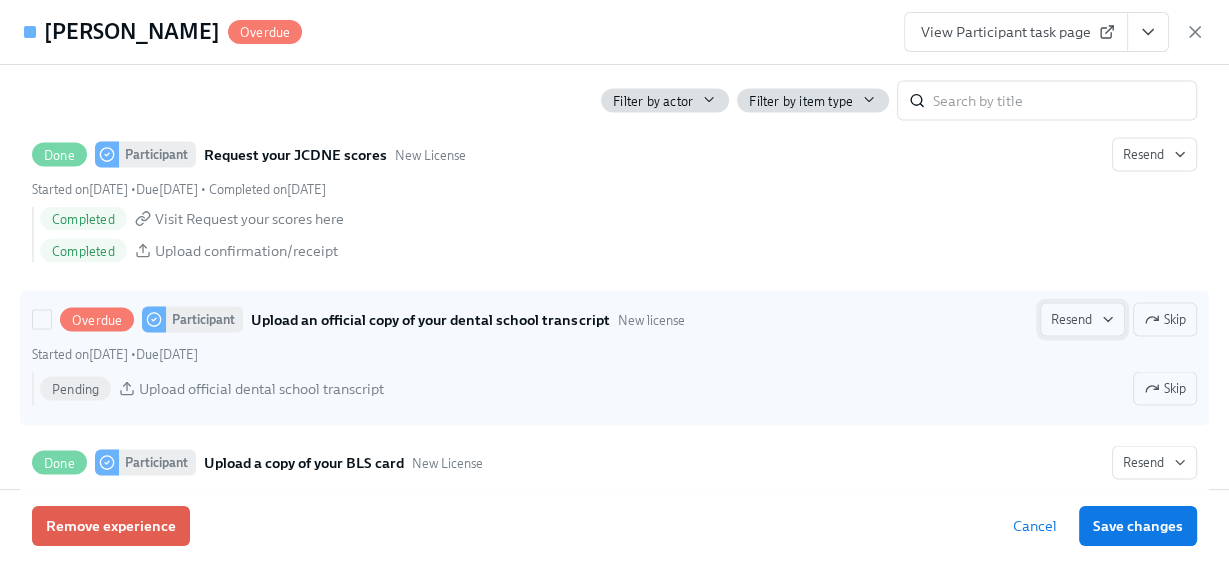 click on "Resend" at bounding box center [1082, 320] 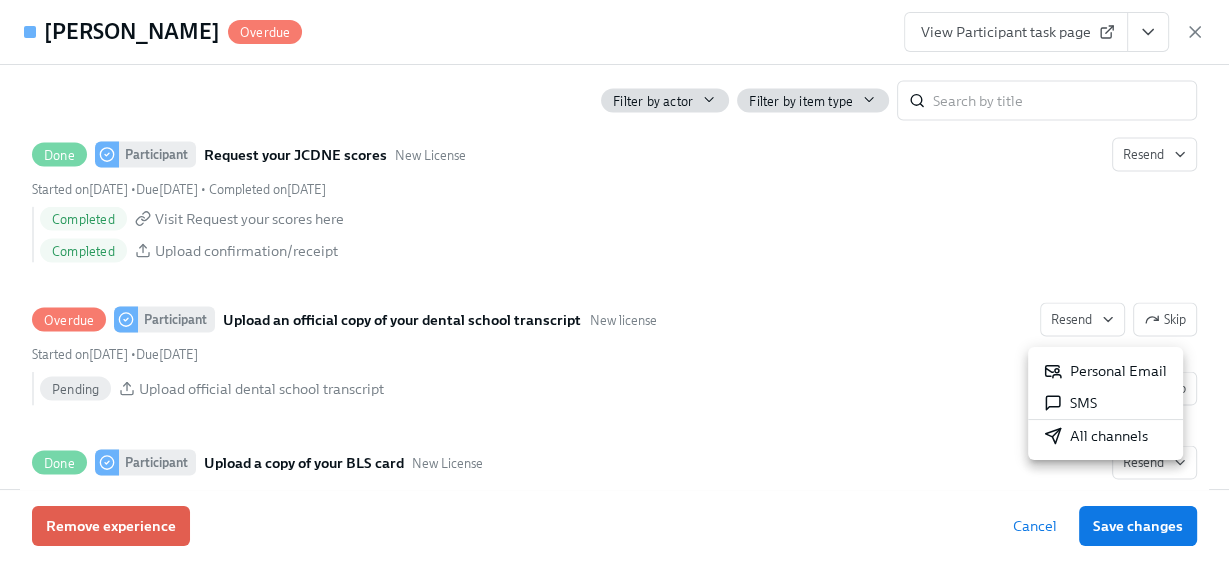 click on "Personal Email" at bounding box center [1105, 371] 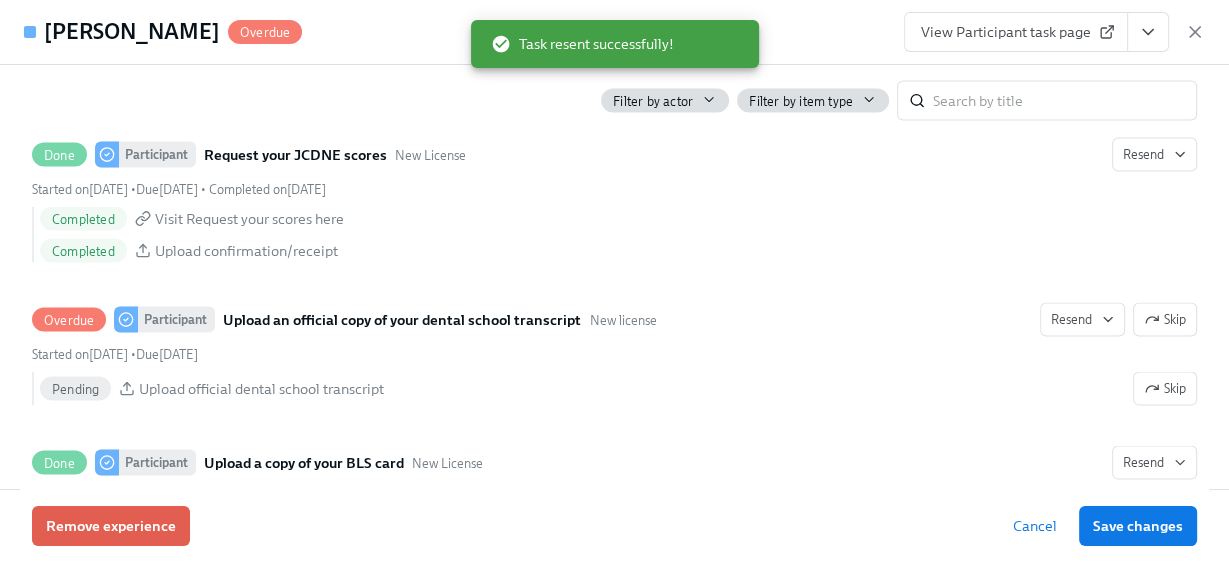 click 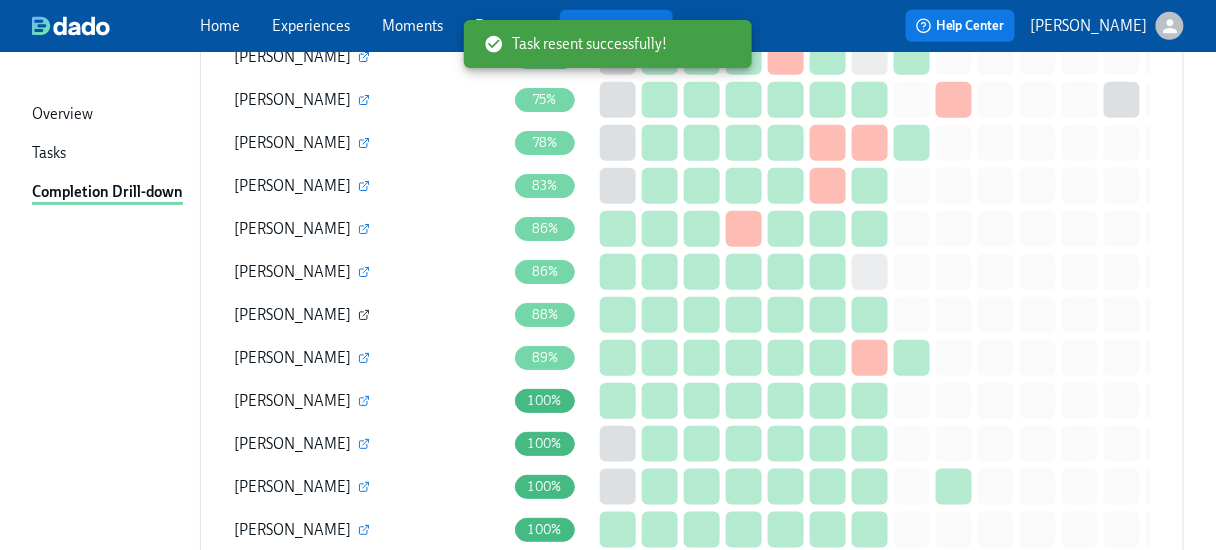 click 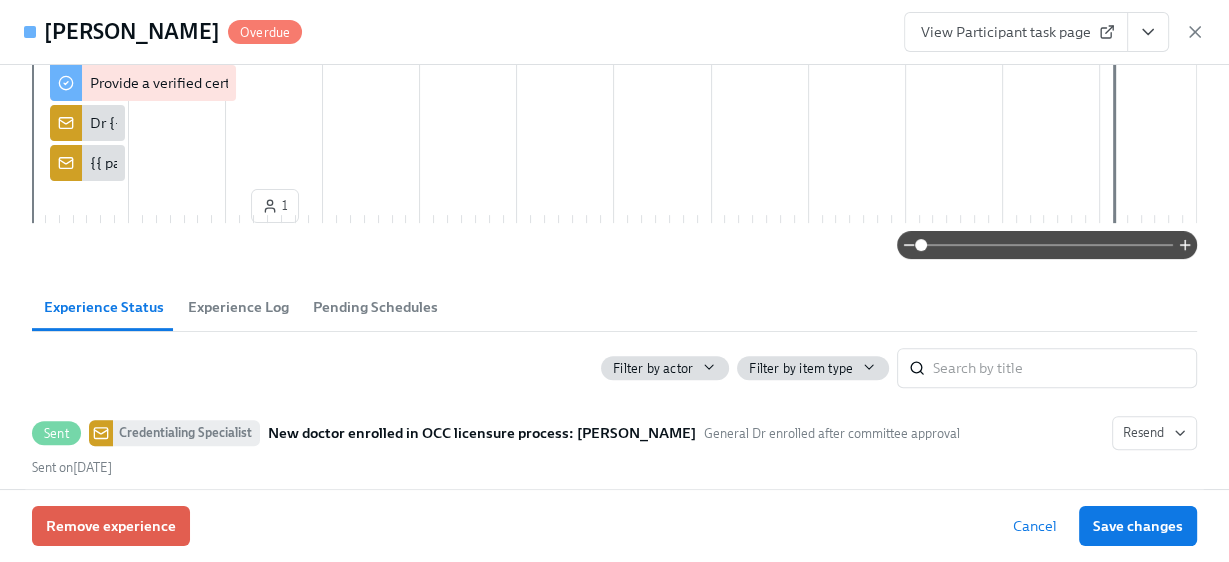 scroll, scrollTop: 920, scrollLeft: 0, axis: vertical 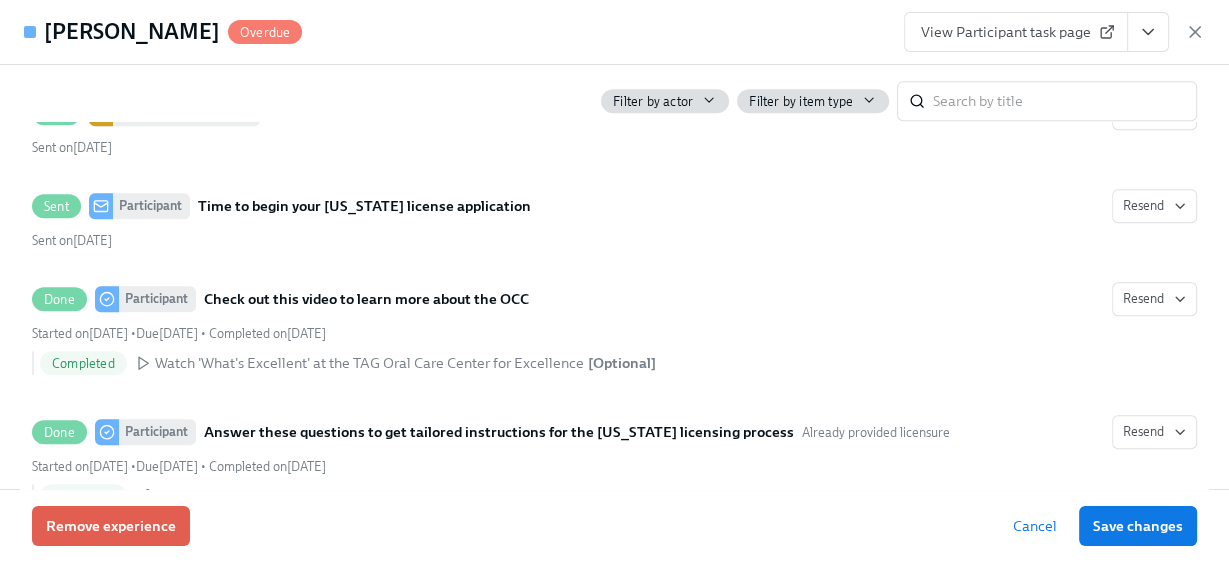 click on "View Participant task page" at bounding box center (1016, 32) 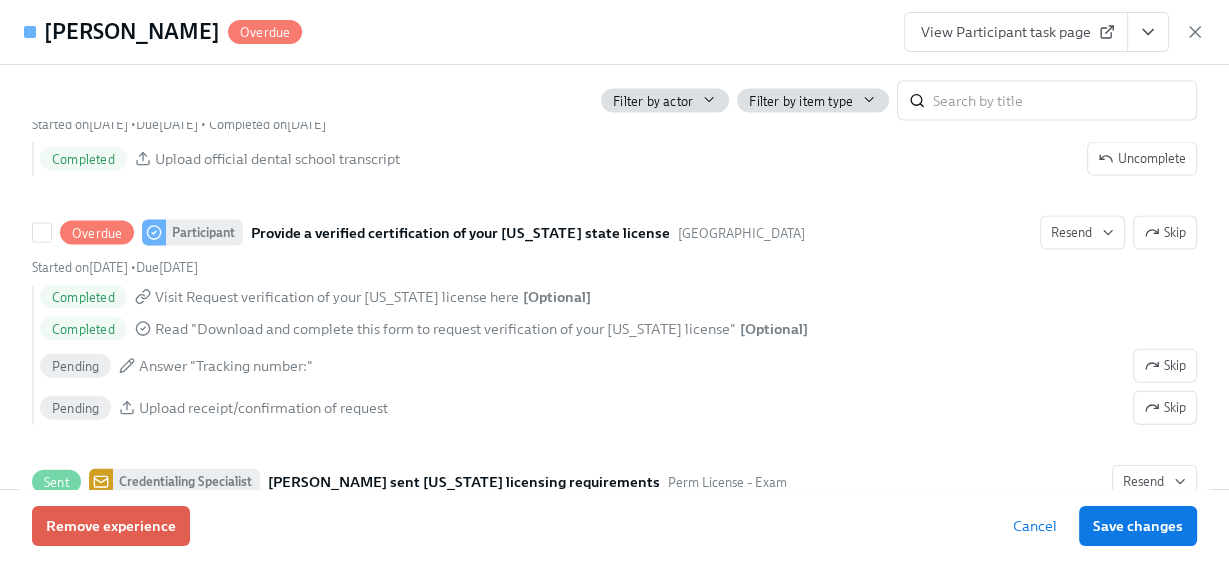 scroll, scrollTop: 3640, scrollLeft: 0, axis: vertical 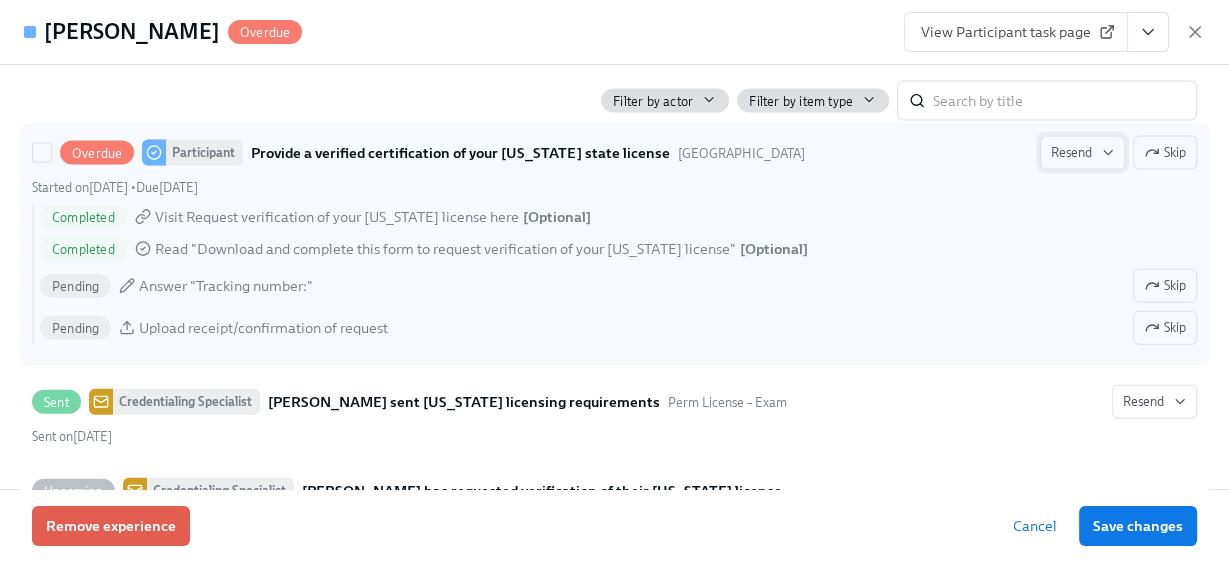 click on "Resend" at bounding box center [1082, 153] 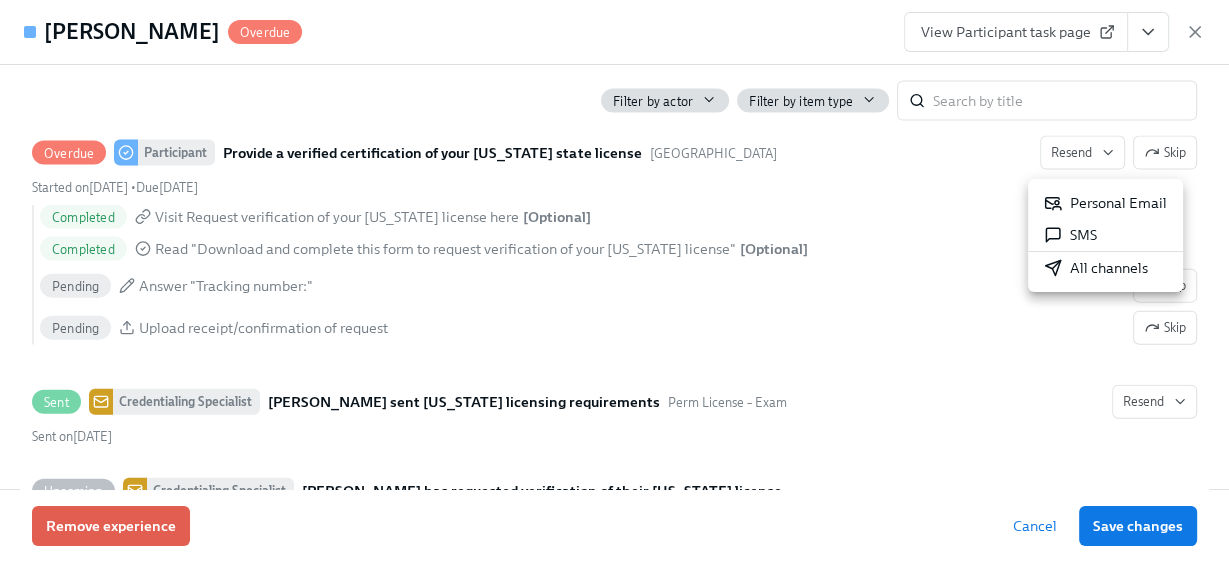 click on "Personal Email" at bounding box center [1105, 203] 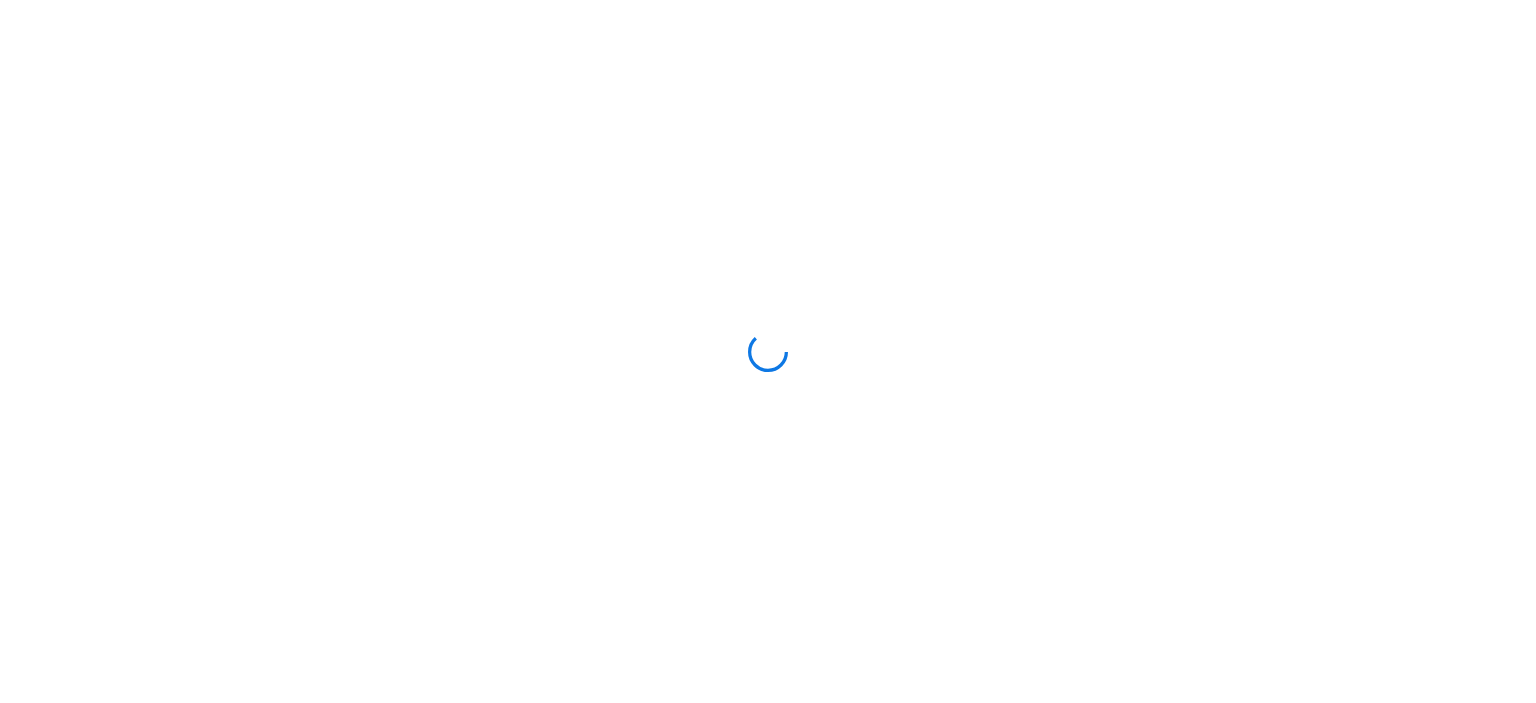 scroll, scrollTop: 0, scrollLeft: 0, axis: both 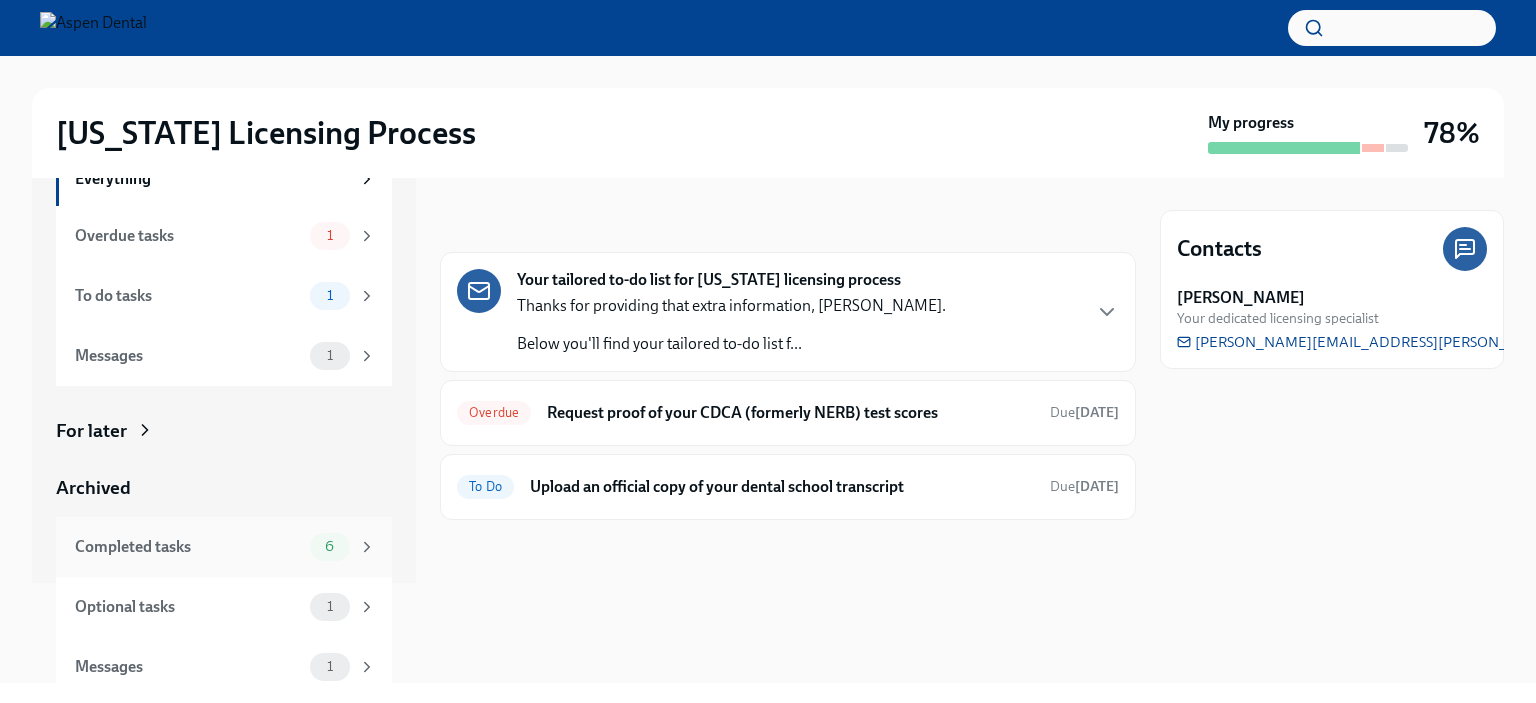 click on "Completed tasks" at bounding box center (188, 547) 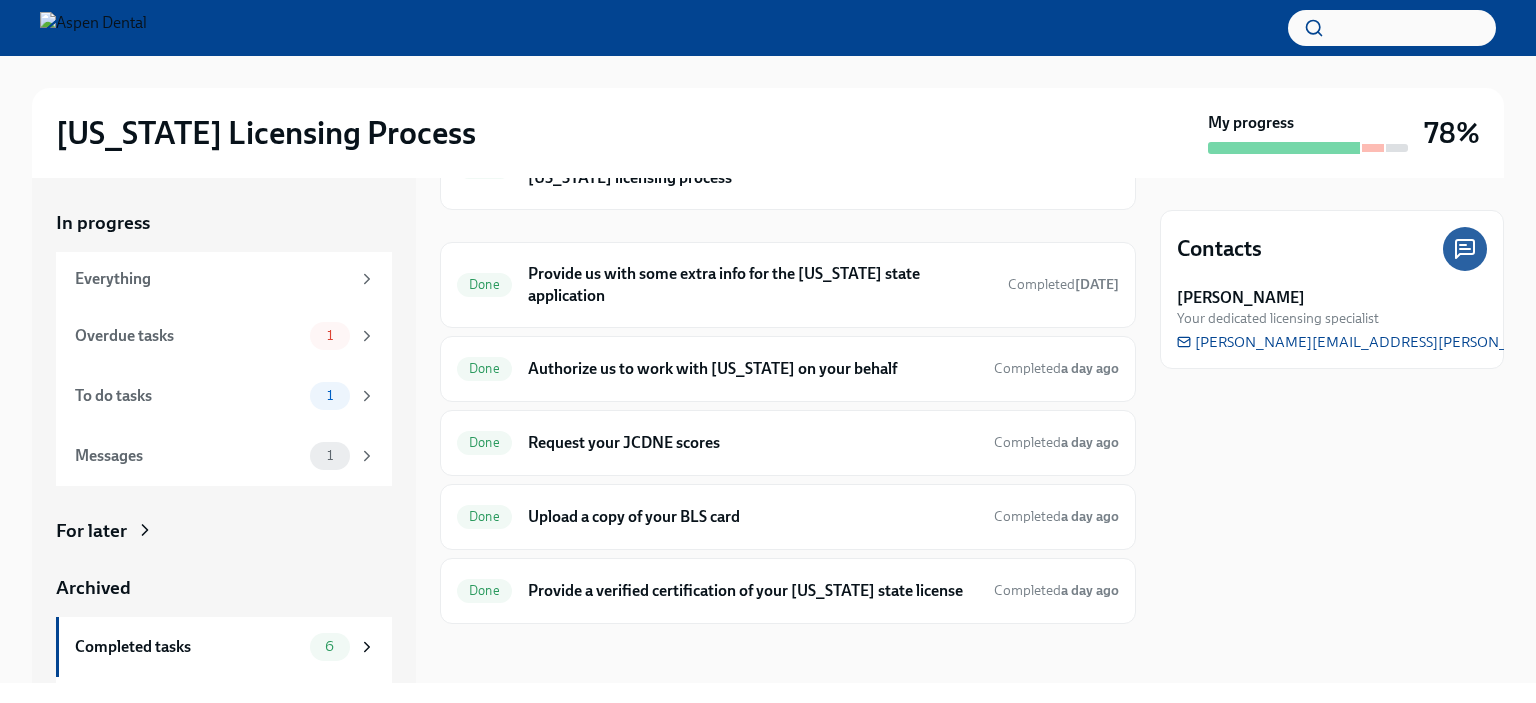 scroll, scrollTop: 129, scrollLeft: 0, axis: vertical 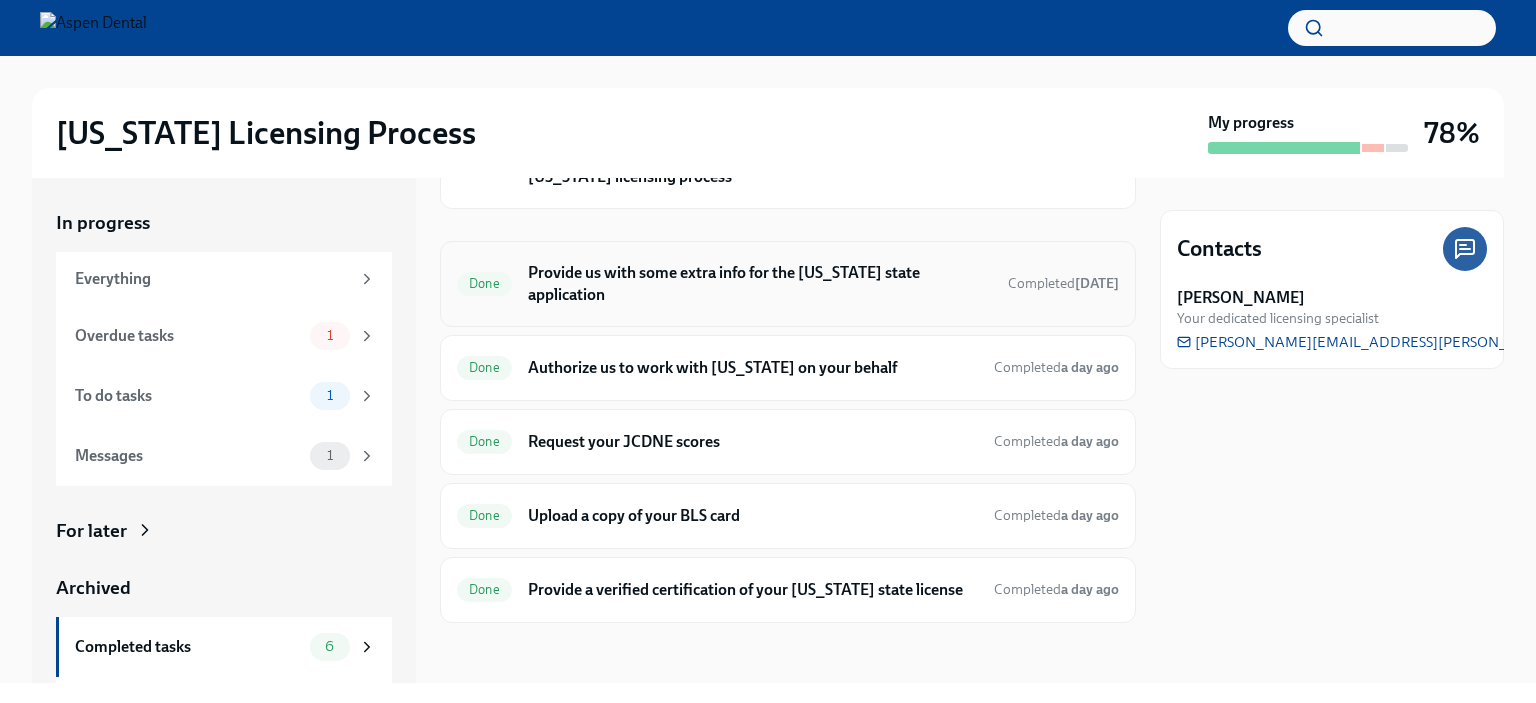 click on "Provide us with some extra info for the [US_STATE] state application" at bounding box center [760, 284] 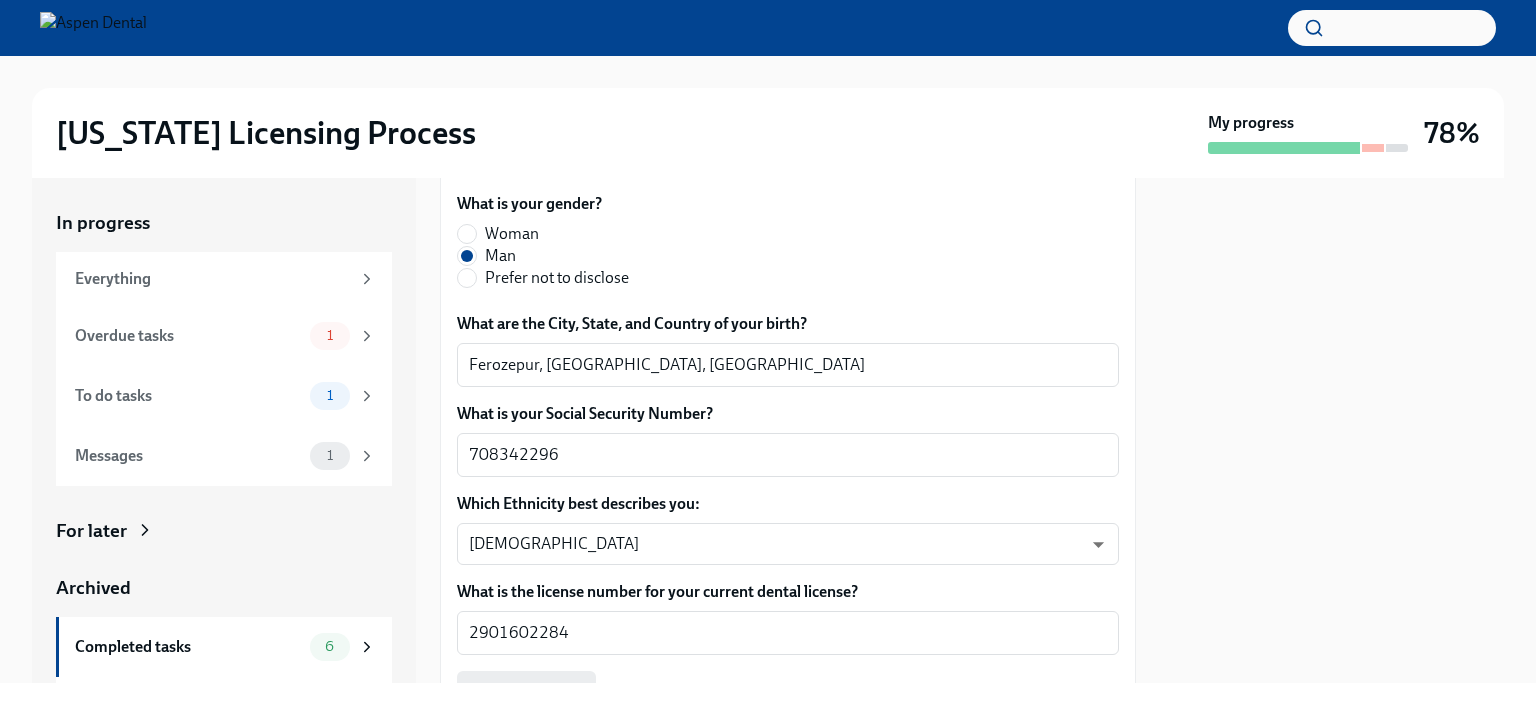 scroll, scrollTop: 1000, scrollLeft: 0, axis: vertical 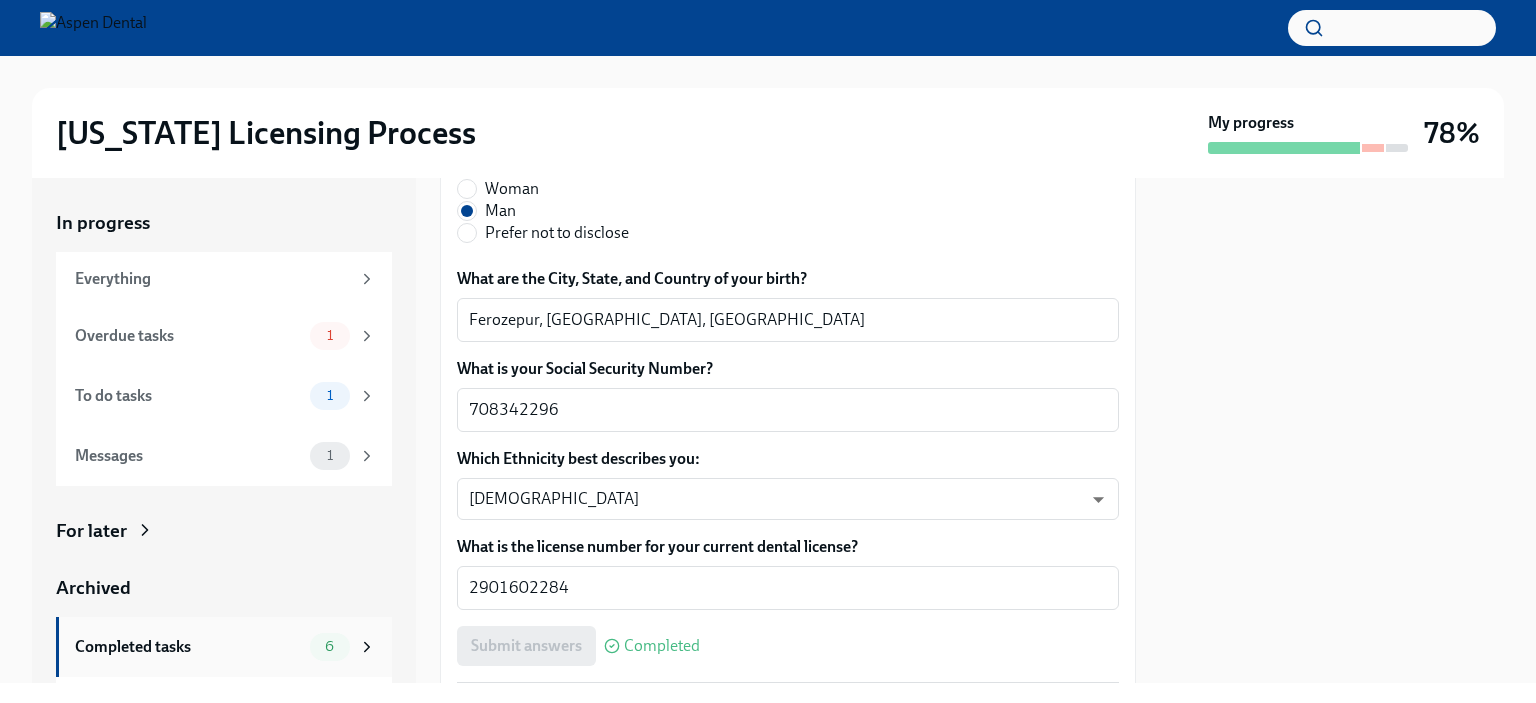 click on "Completed tasks" at bounding box center [188, 647] 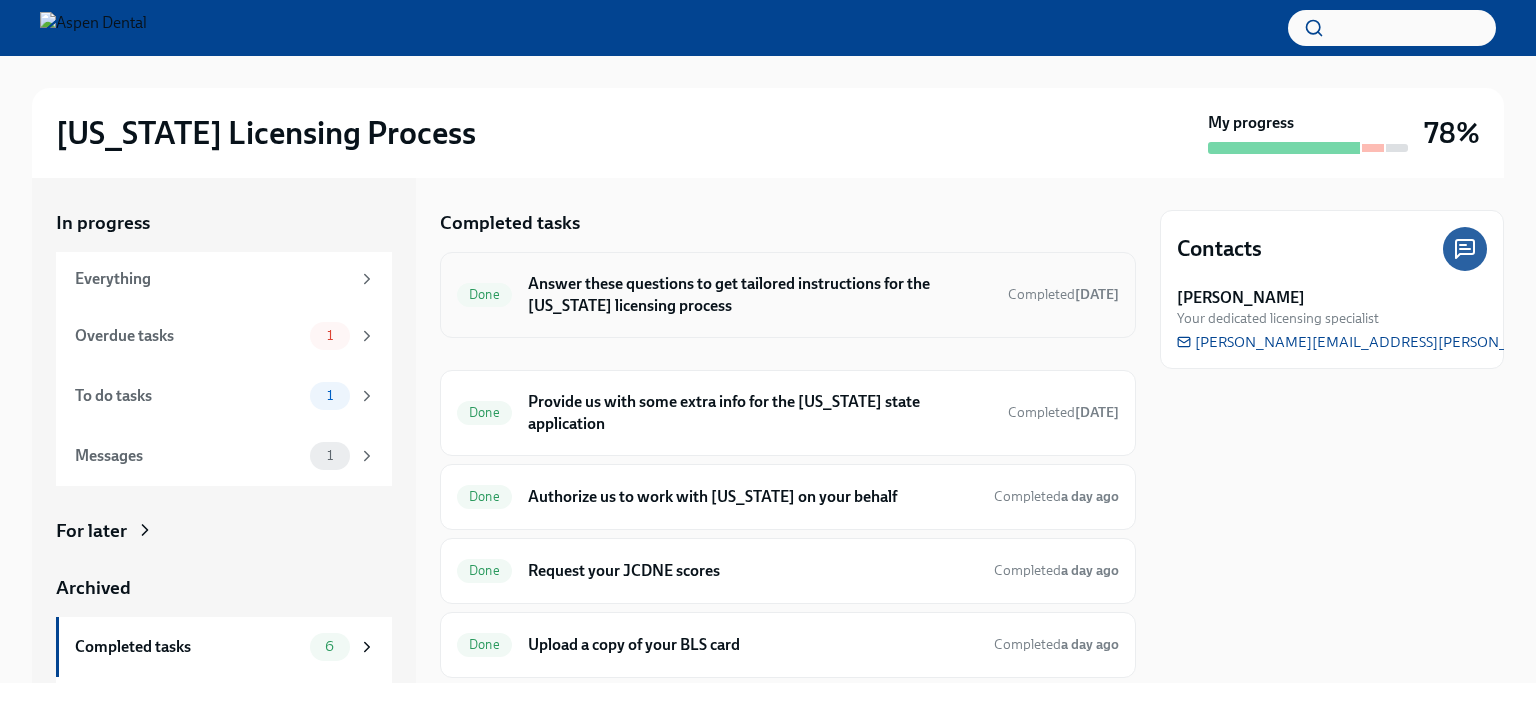 click on "Answer these questions to get tailored instructions for the [US_STATE] licensing process" at bounding box center (760, 295) 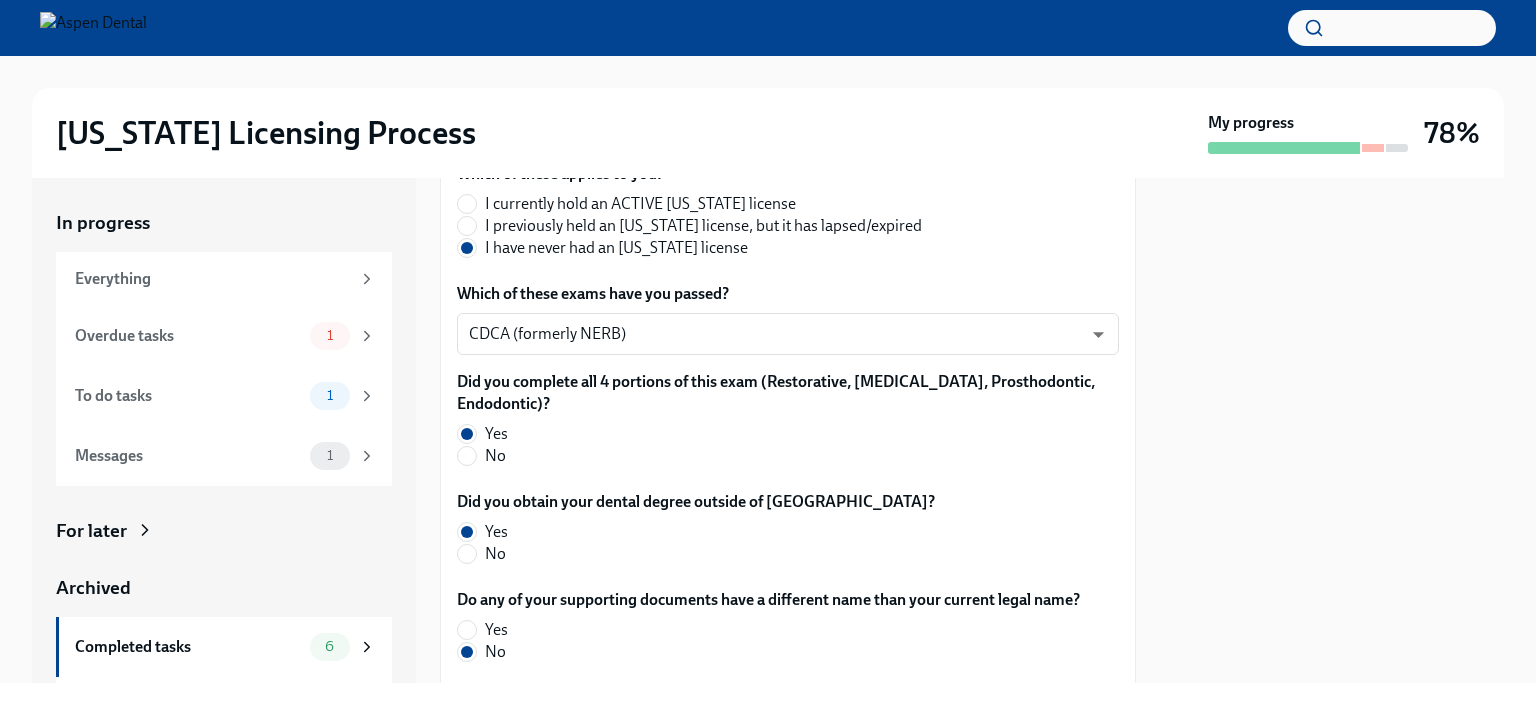 scroll, scrollTop: 236, scrollLeft: 0, axis: vertical 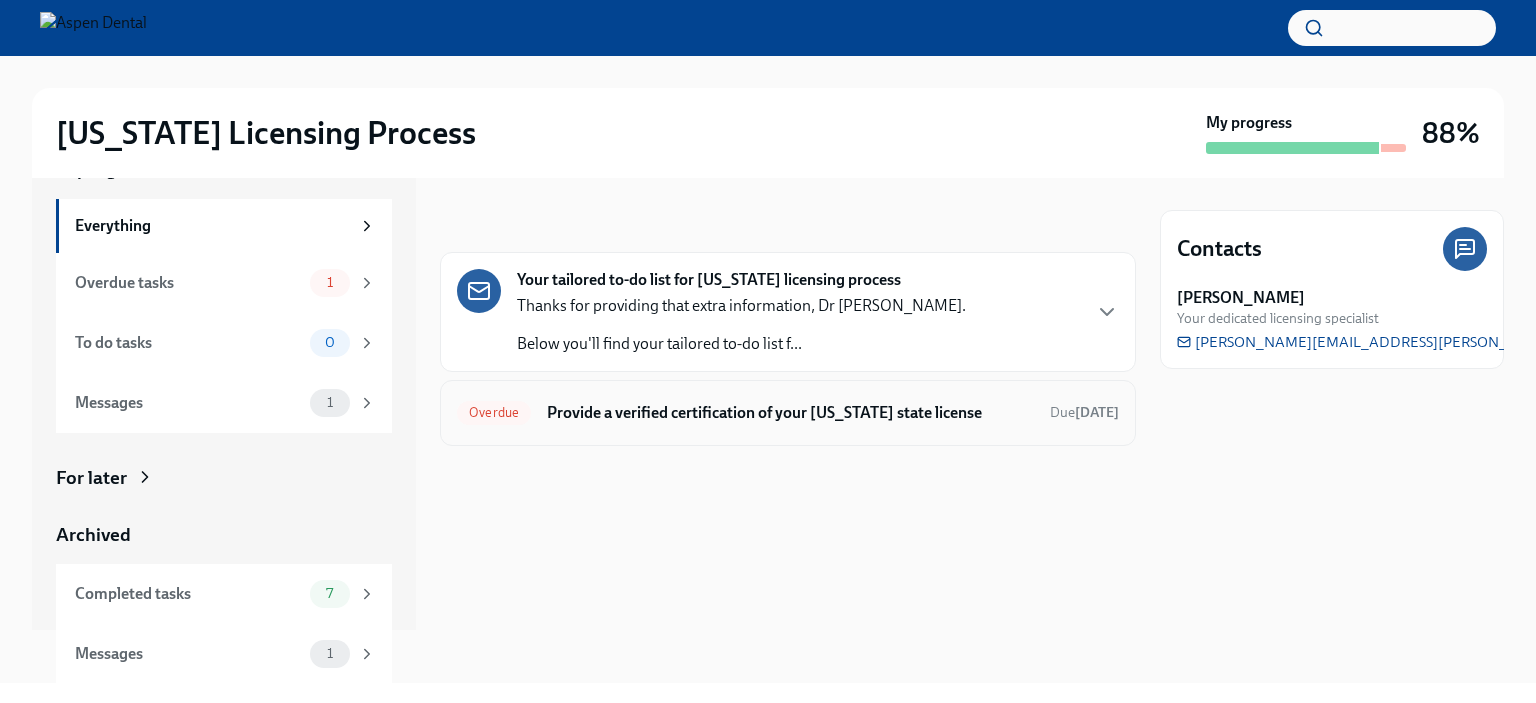 click on "Provide a verified certification of your [US_STATE] state license" at bounding box center (790, 413) 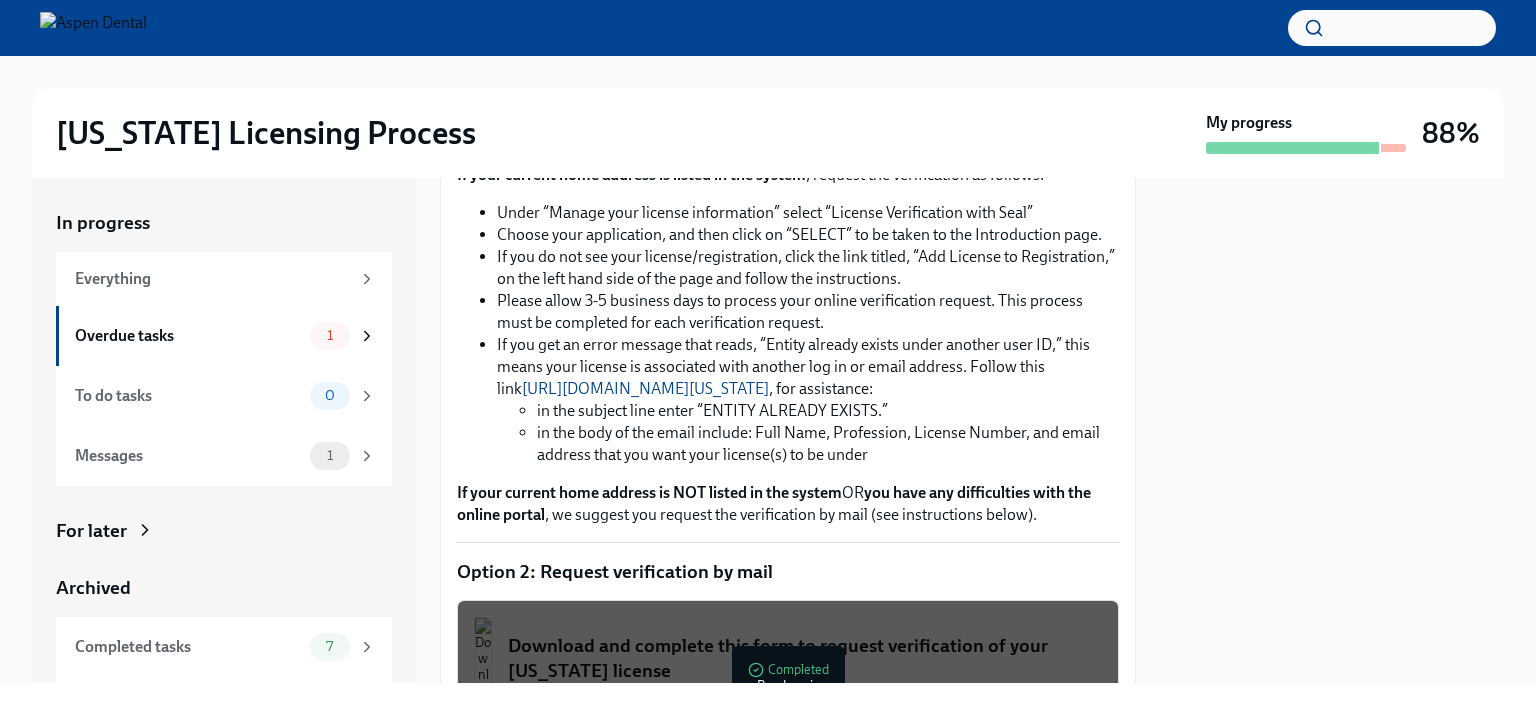scroll, scrollTop: 800, scrollLeft: 0, axis: vertical 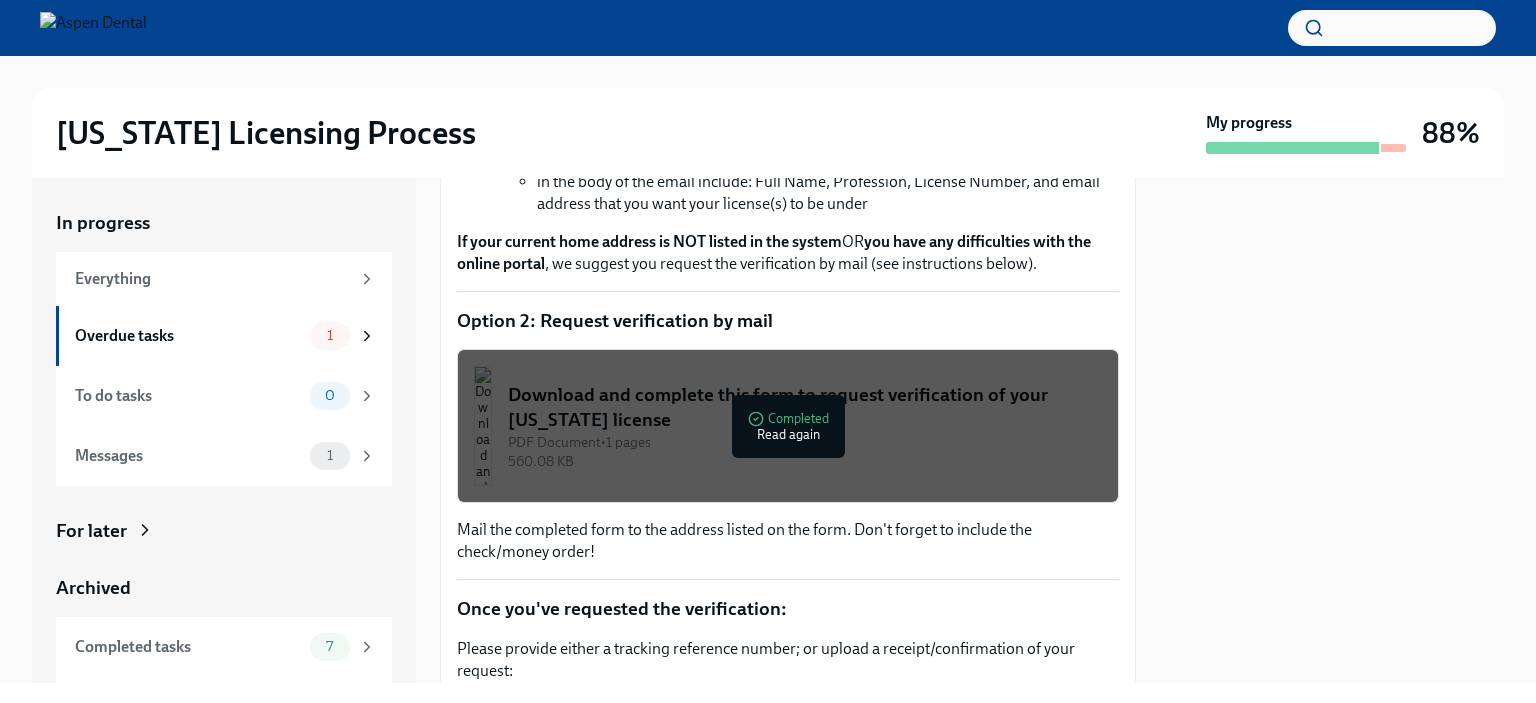 click on "Download and complete this form to request verification of your Texas license" at bounding box center [805, 407] 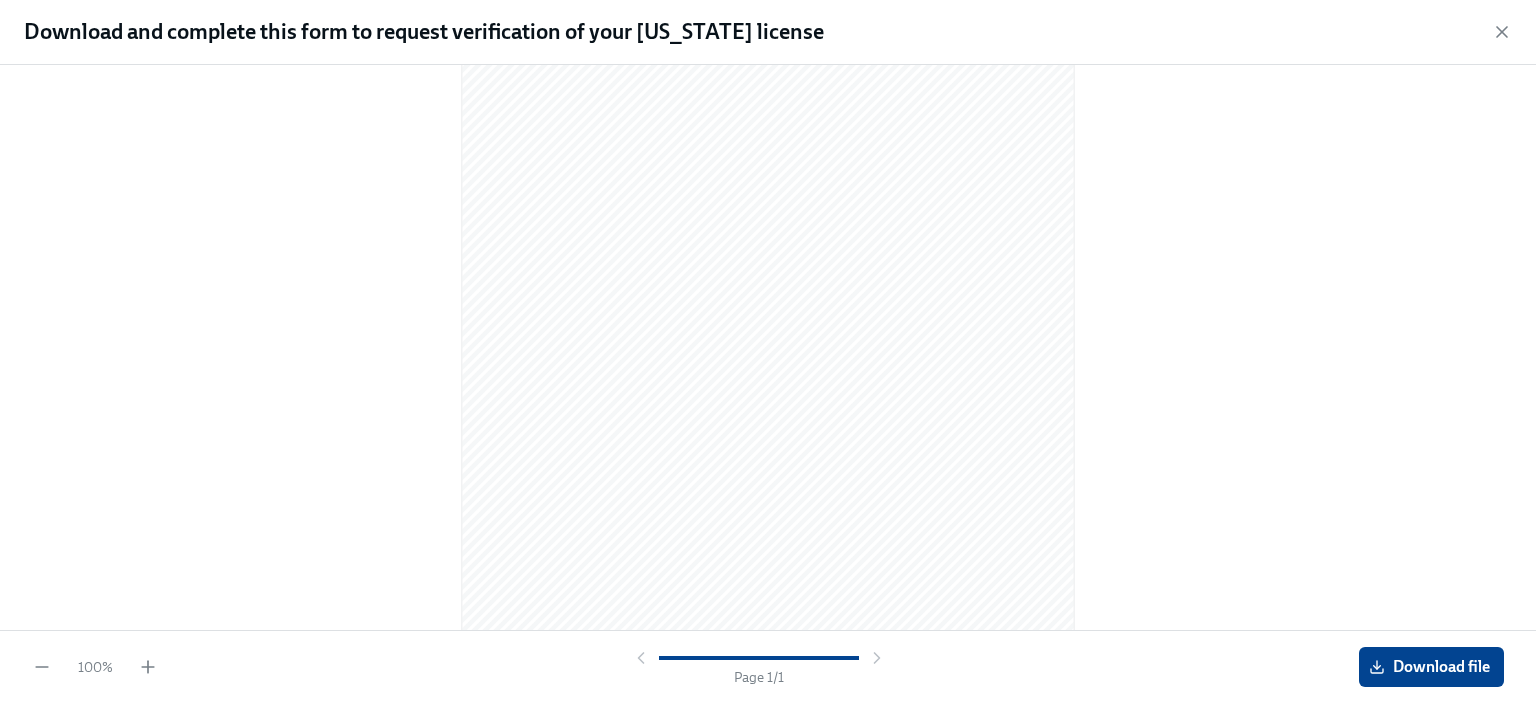scroll, scrollTop: 0, scrollLeft: 0, axis: both 